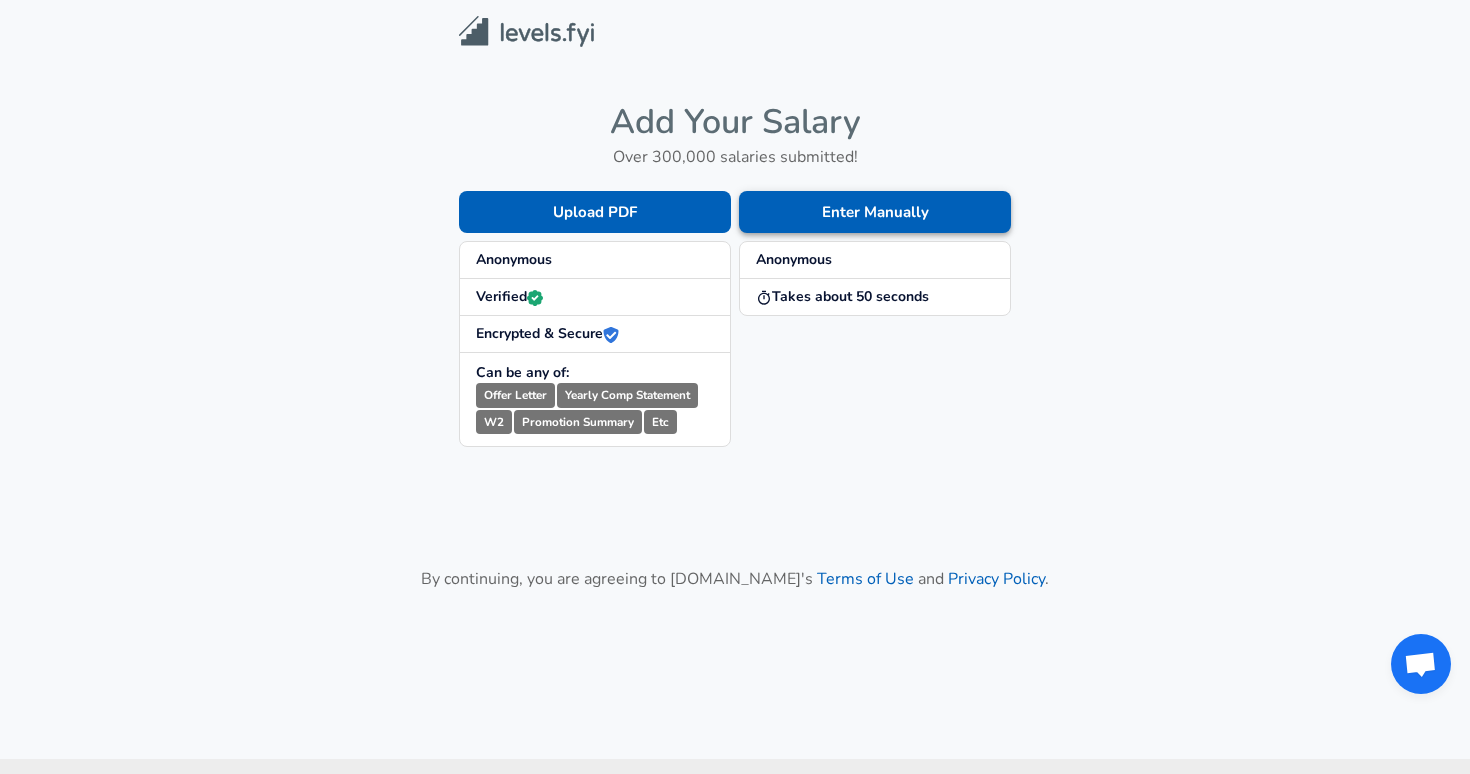 scroll, scrollTop: 0, scrollLeft: 0, axis: both 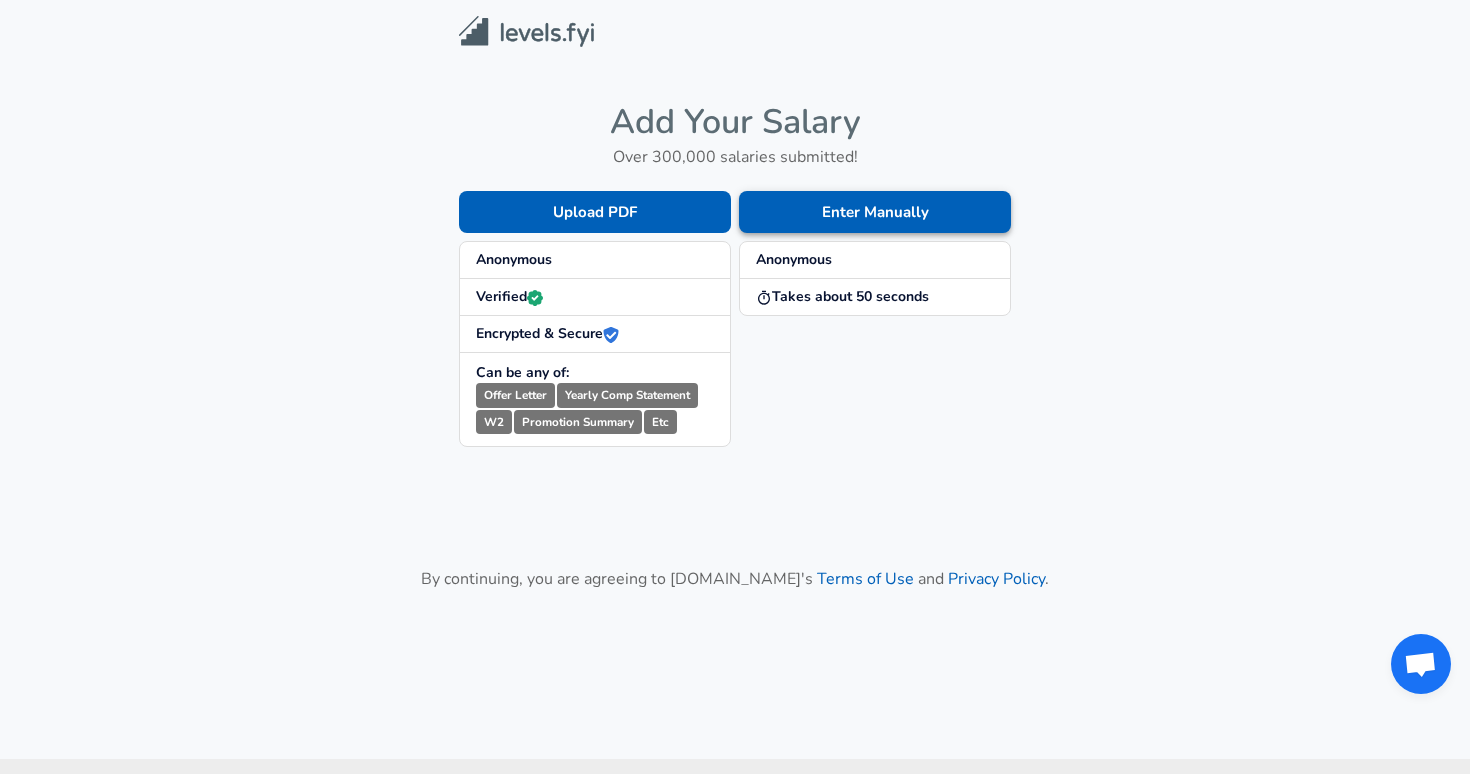 click on "Enter Manually" at bounding box center [875, 212] 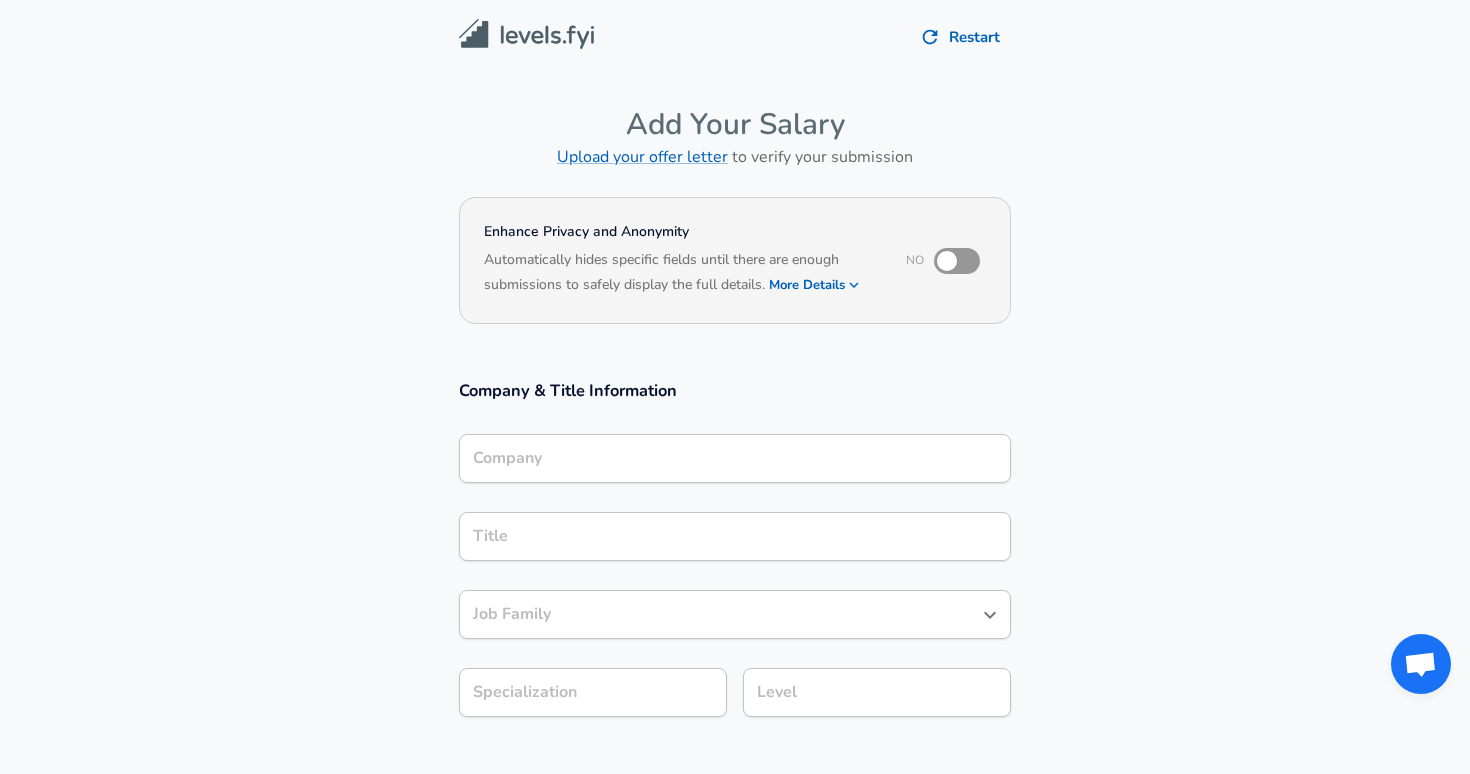 scroll, scrollTop: 20, scrollLeft: 0, axis: vertical 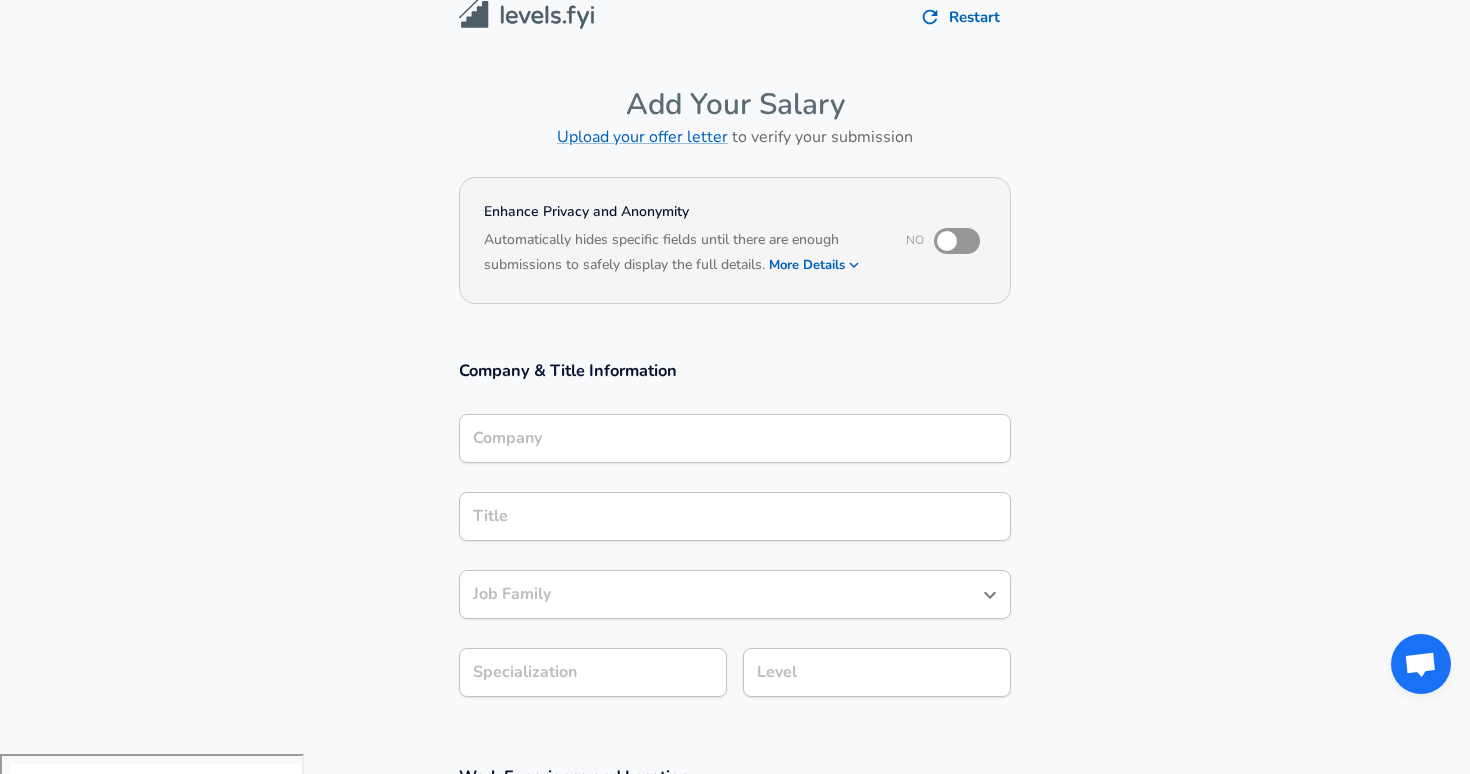 click on "Company" at bounding box center [735, 438] 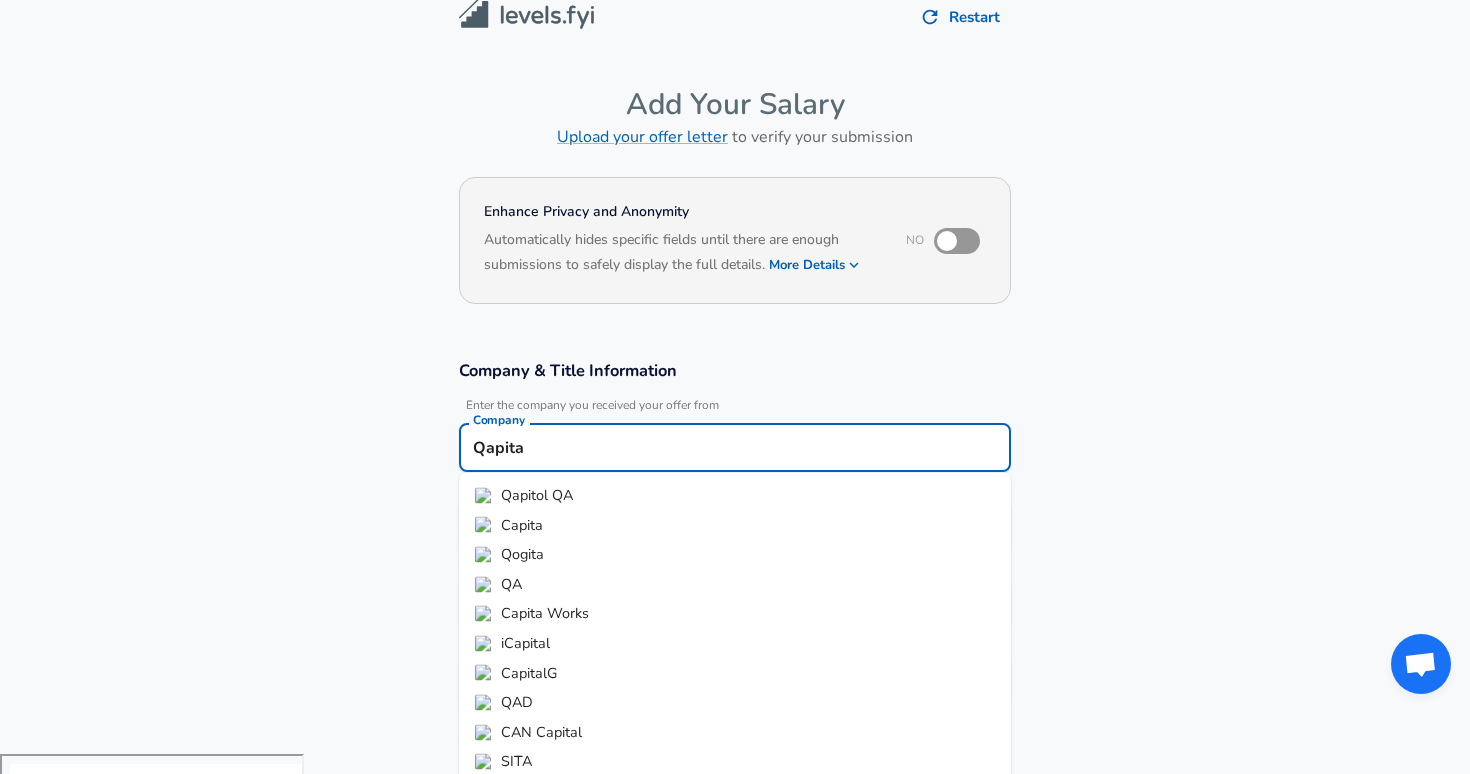 scroll, scrollTop: 32, scrollLeft: 0, axis: vertical 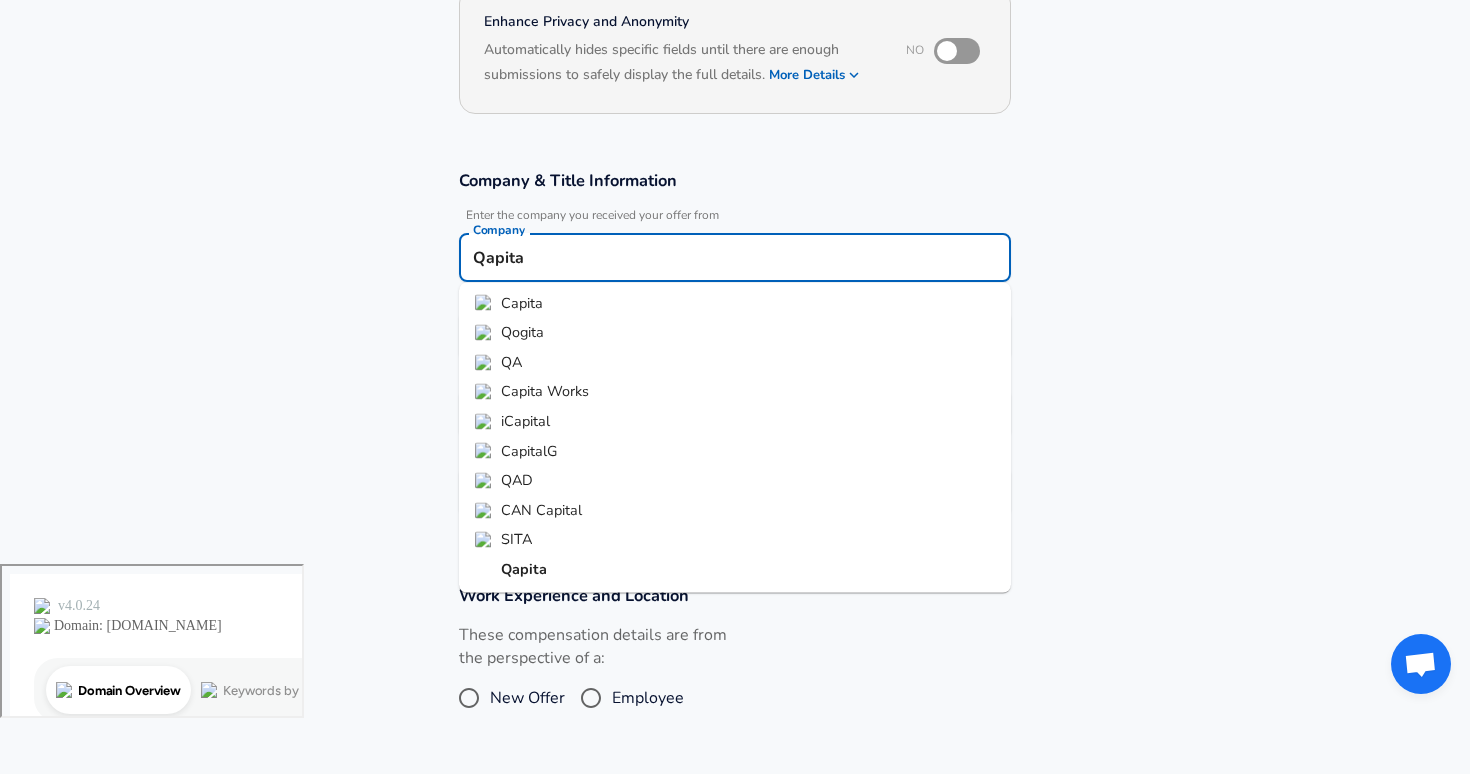 click on "Qapita" at bounding box center [735, 570] 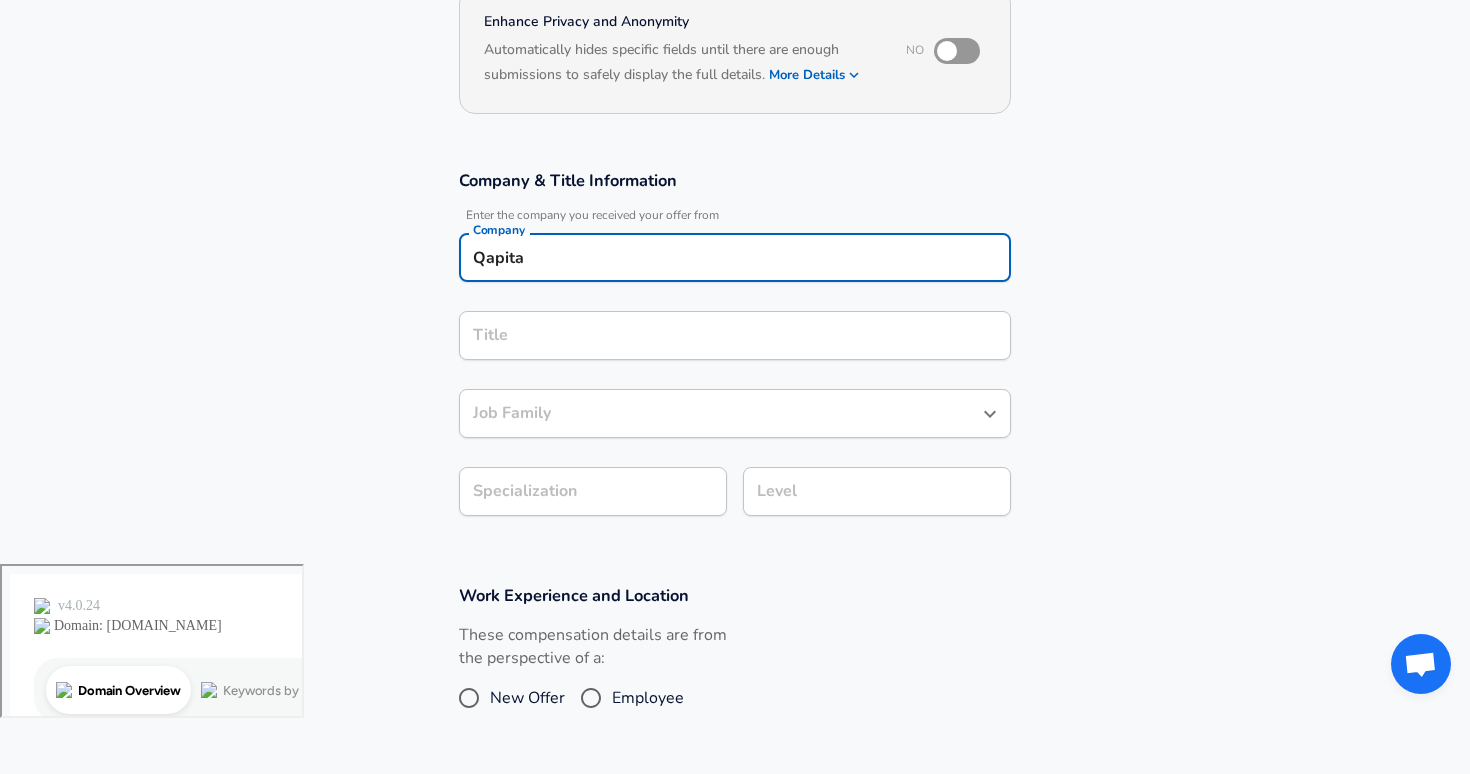 type on "Qapita" 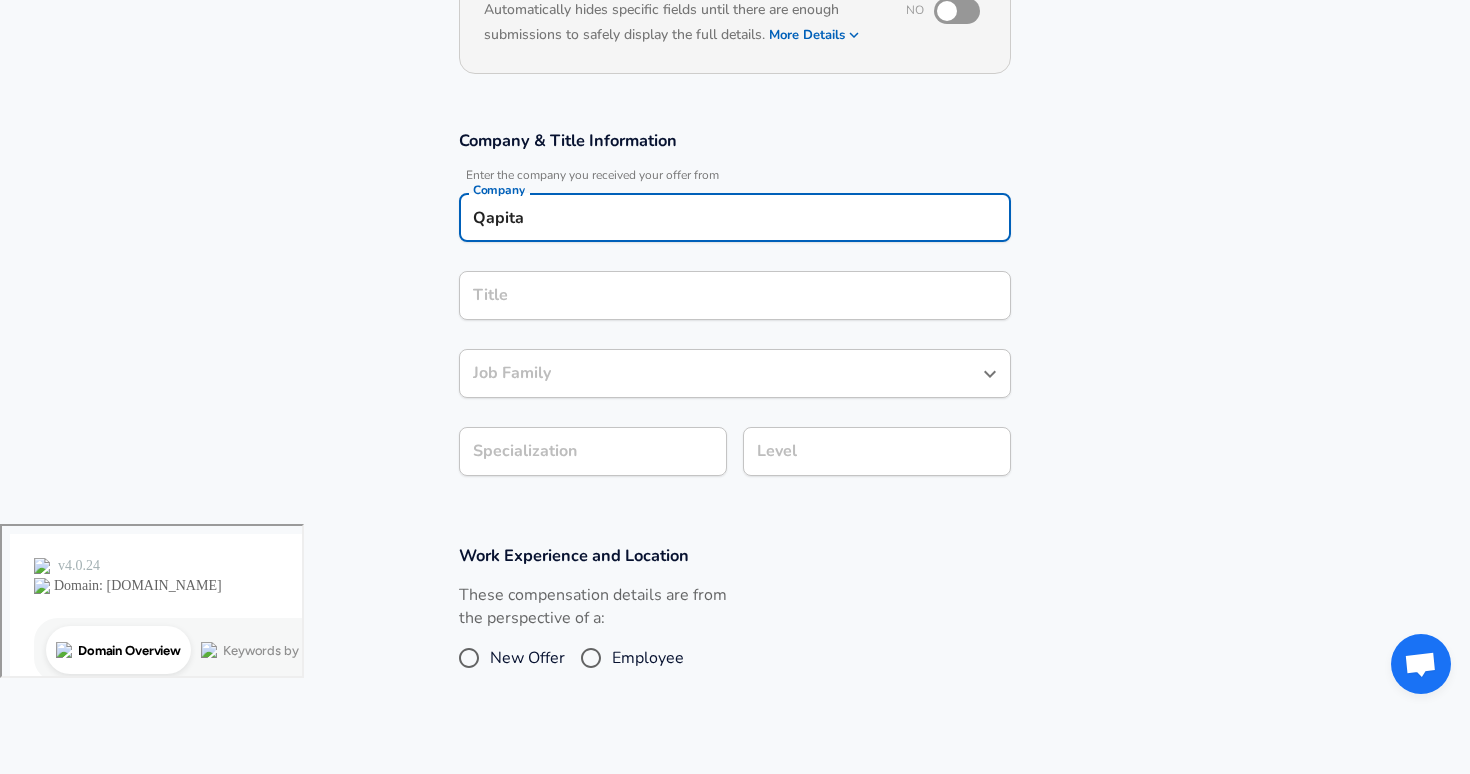 click on "Title" at bounding box center [735, 295] 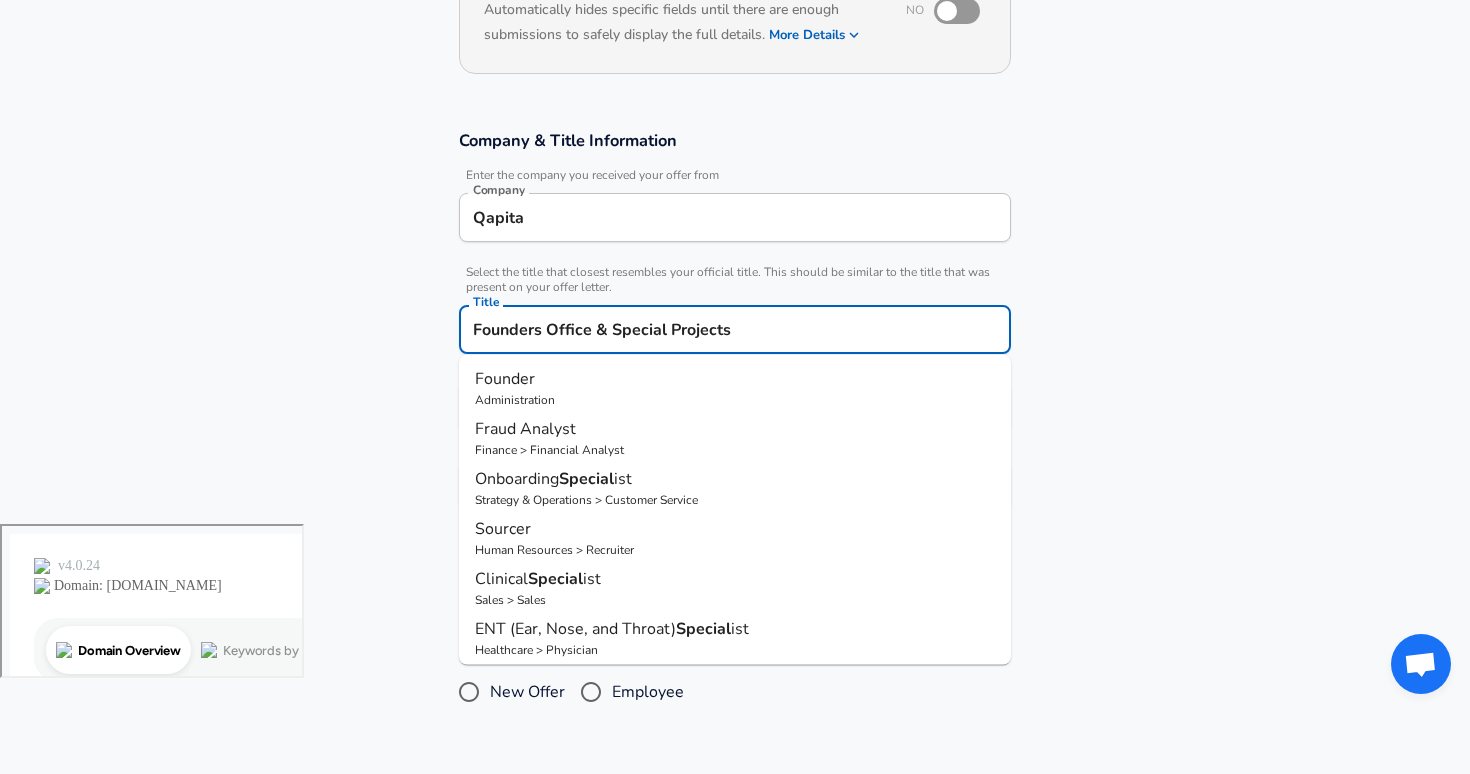 type on "Founders Office & Special Projects" 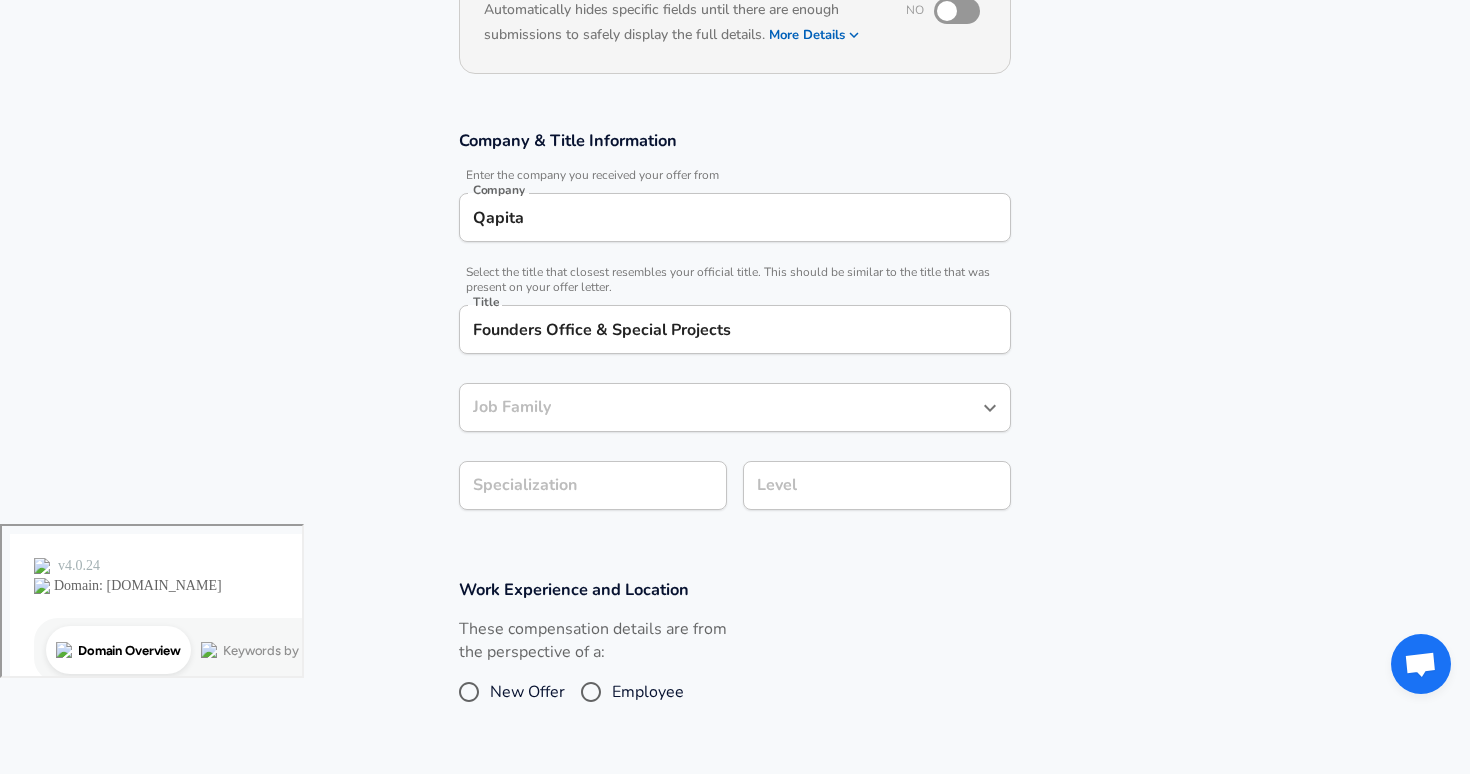 scroll, scrollTop: 290, scrollLeft: 0, axis: vertical 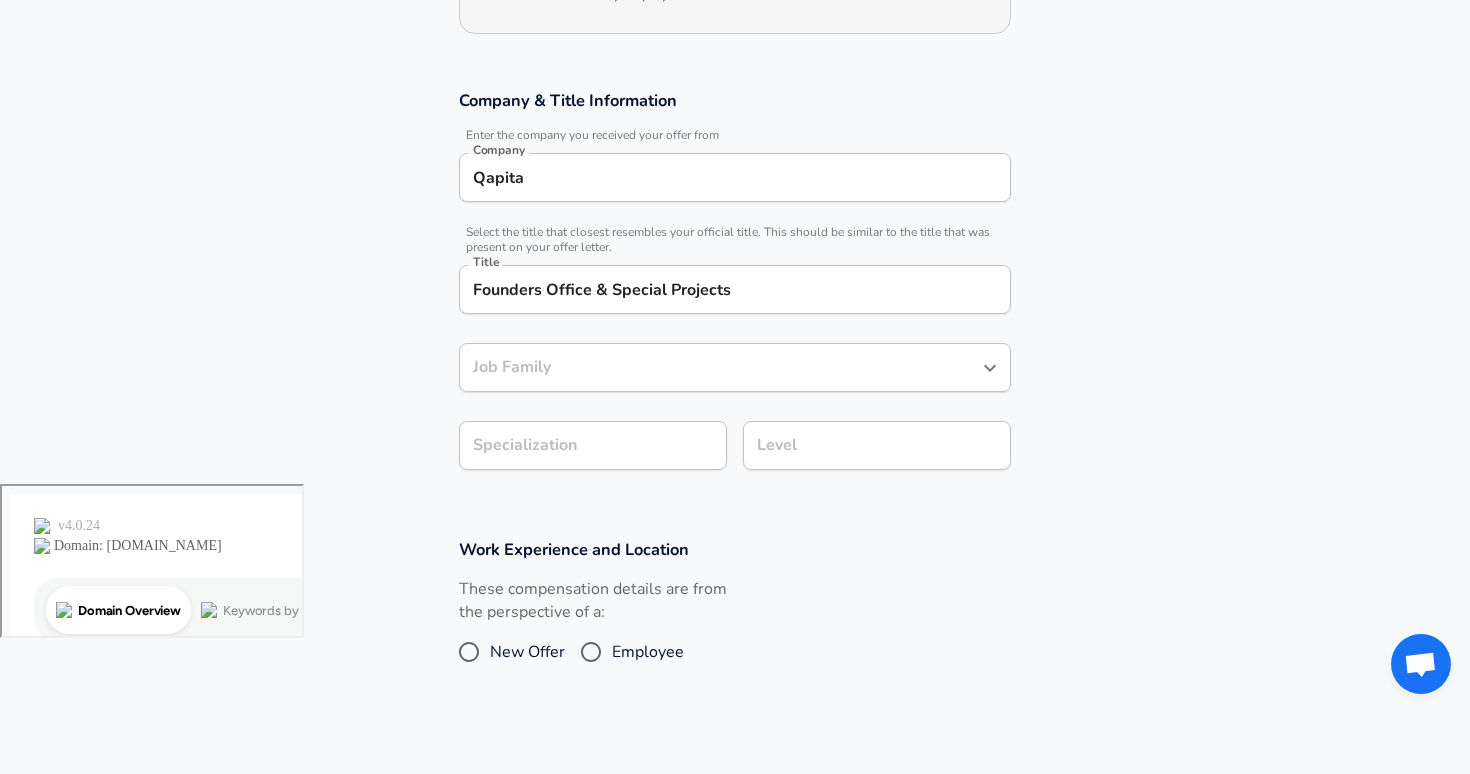 click on "Job Family" at bounding box center [735, 367] 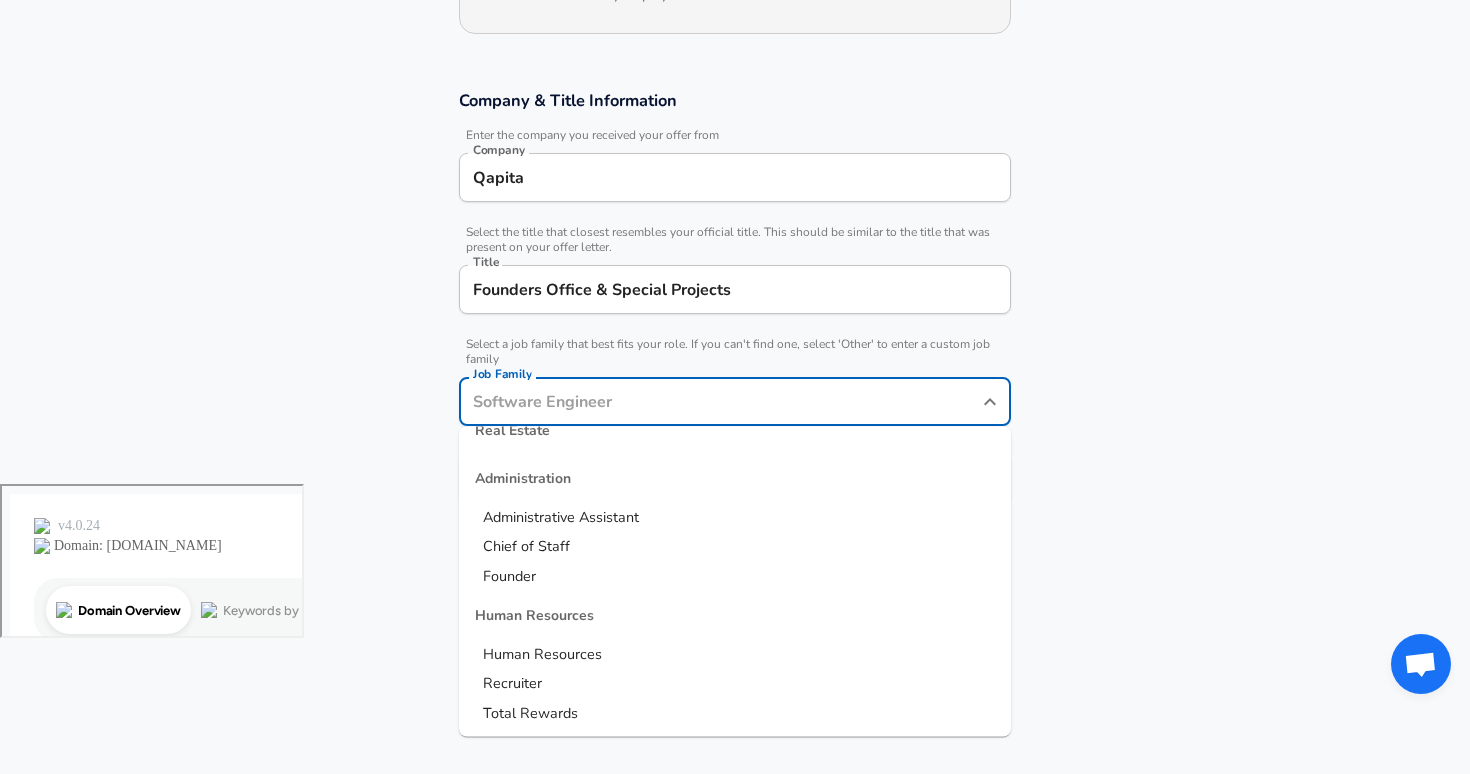scroll, scrollTop: 2005, scrollLeft: 0, axis: vertical 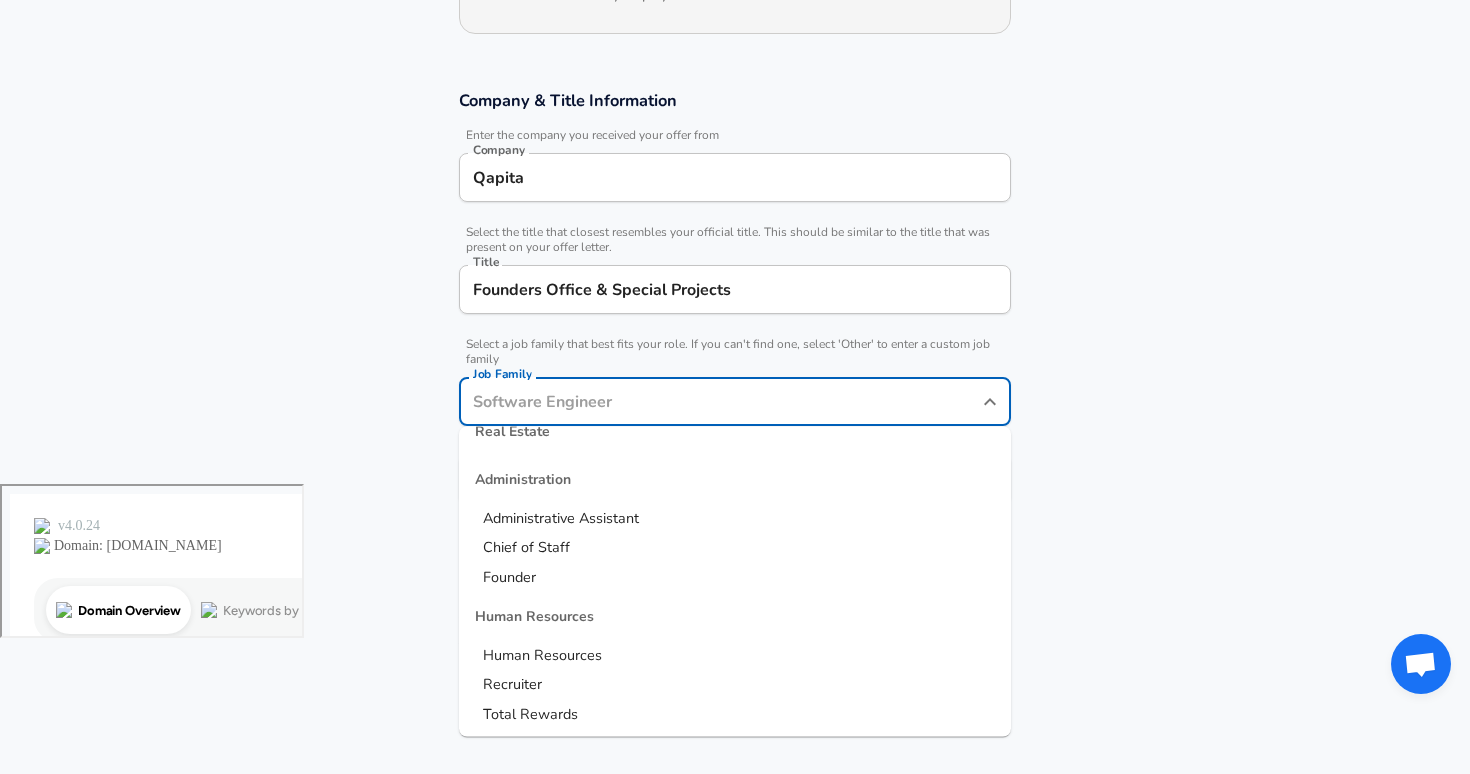 click on "Chief of Staff" at bounding box center [735, 549] 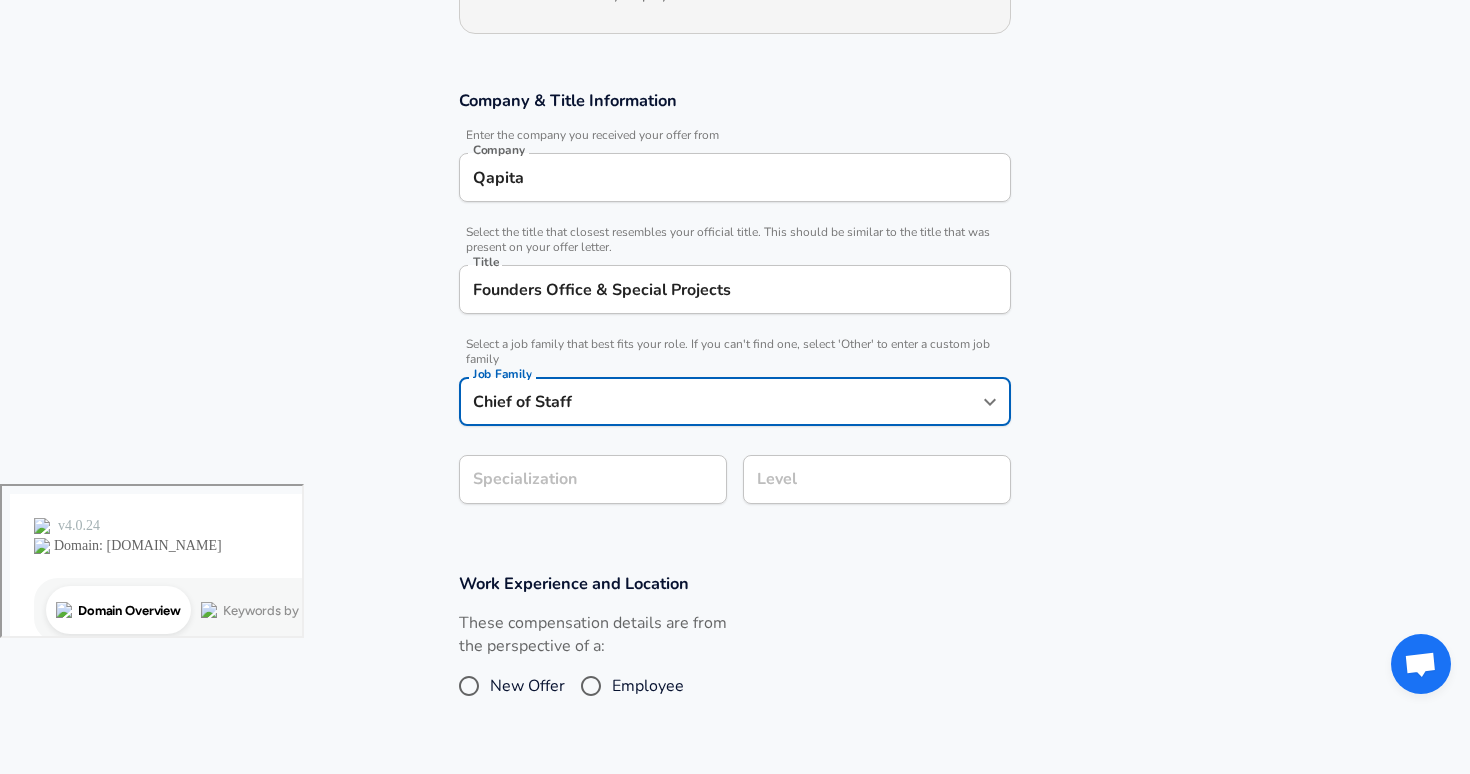 click on "Company & Title Information   Enter the company you received your offer from Company Qapita Company   Select the title that closest resembles your official title. This should be similar to the title that was present on your offer letter. Title Founders Office & Special Projects Title   Select a job family that best fits your role. If you can't find one, select 'Other' to enter a custom job family Job Family Chief of Staff Job Family Specialization Specialization Level Level" at bounding box center [735, 307] 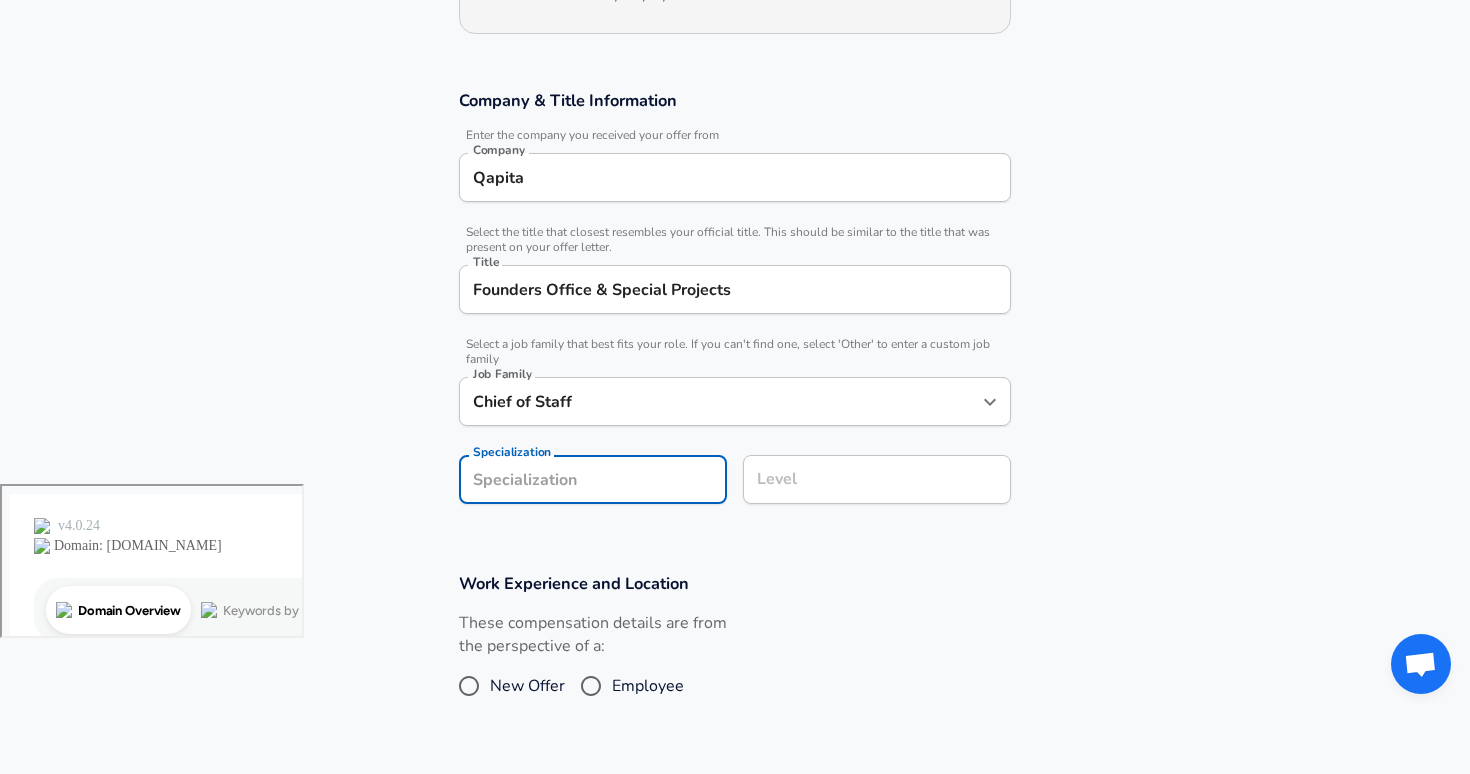click on "Company & Title Information   Enter the company you received your offer from Company Qapita Company   Select the title that closest resembles your official title. This should be similar to the title that was present on your offer letter. Title Founders Office & Special Projects Title   Select a job family that best fits your role. If you can't find one, select 'Other' to enter a custom job family Job Family Chief of Staff Job Family Specialization Specialization Level Level" at bounding box center [735, 307] 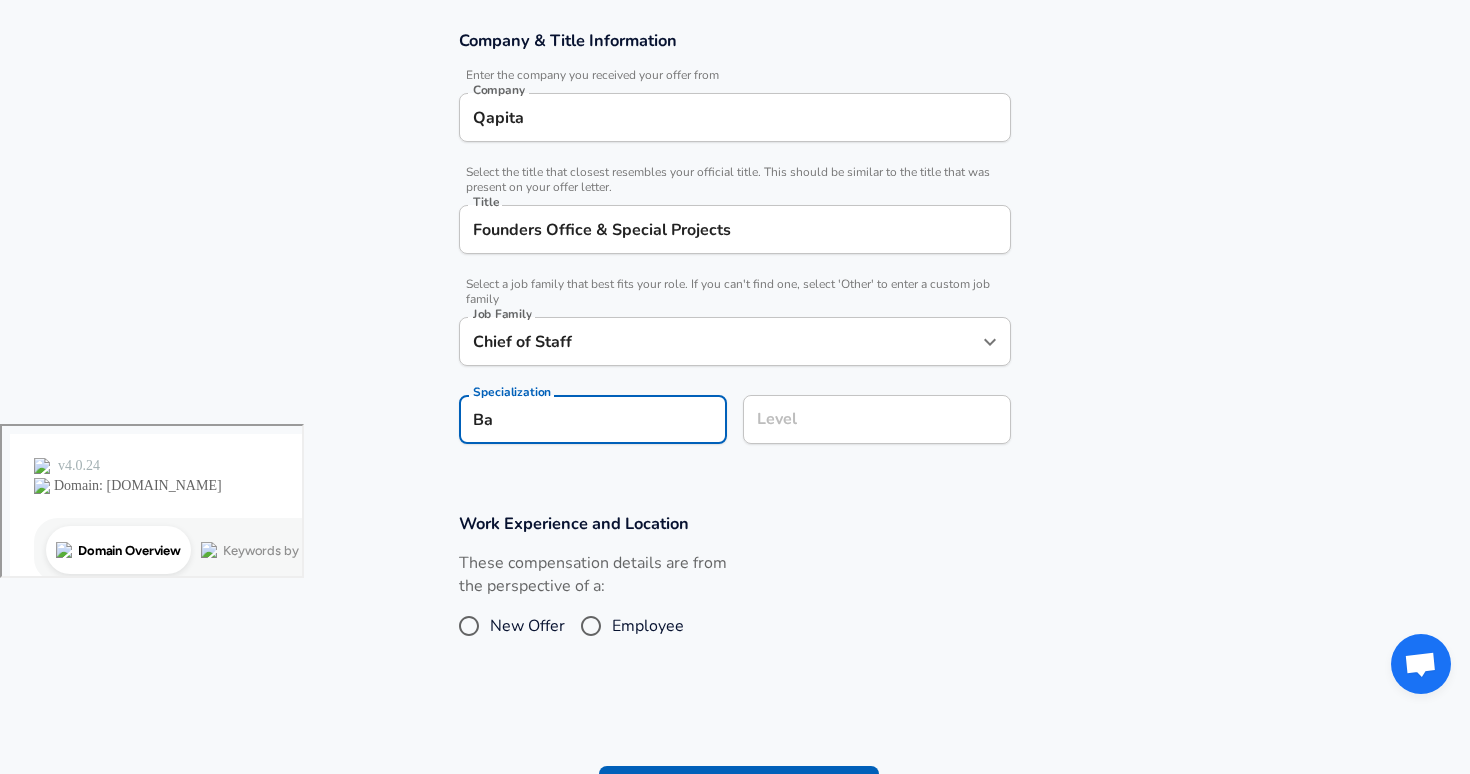 type on "B" 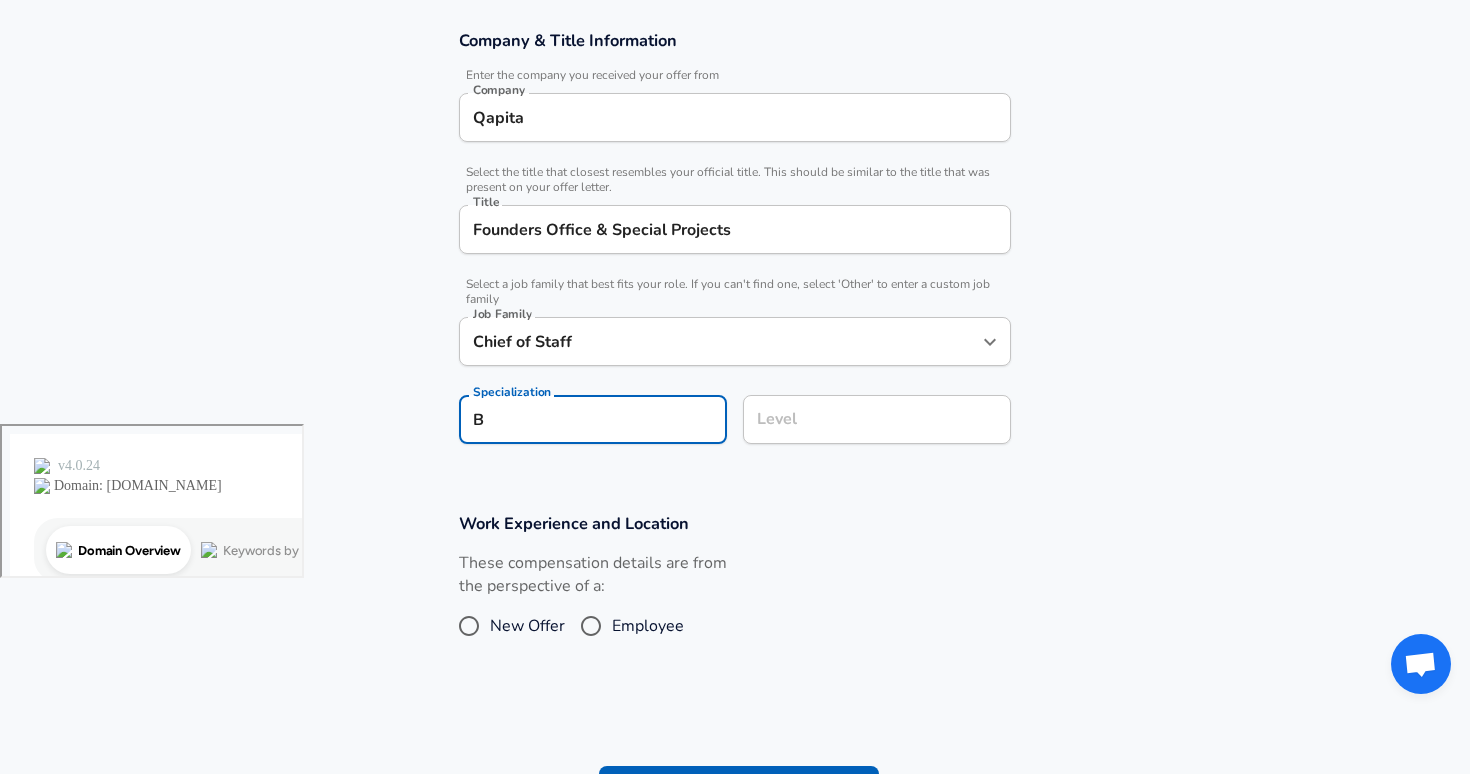 type 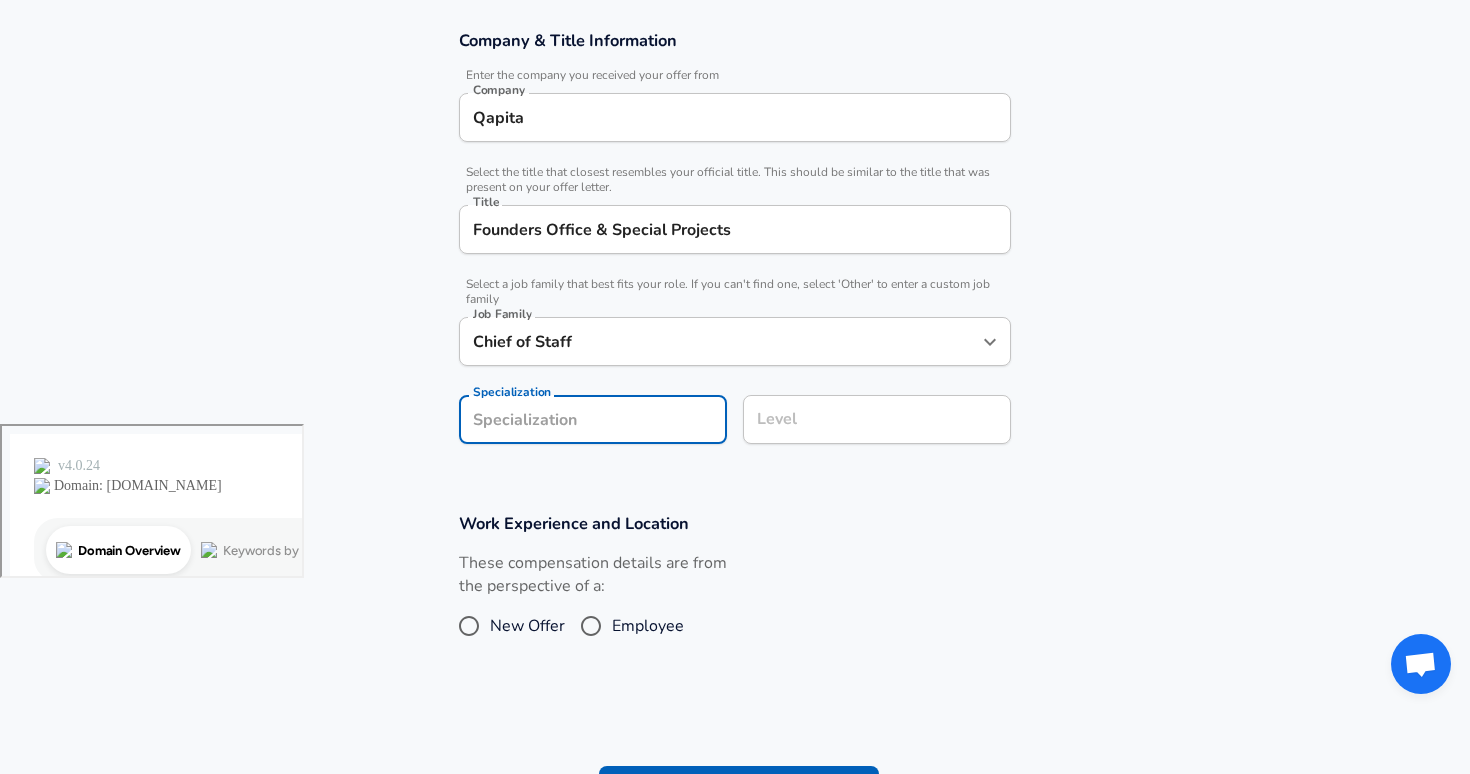 click on "Employee" at bounding box center (591, 626) 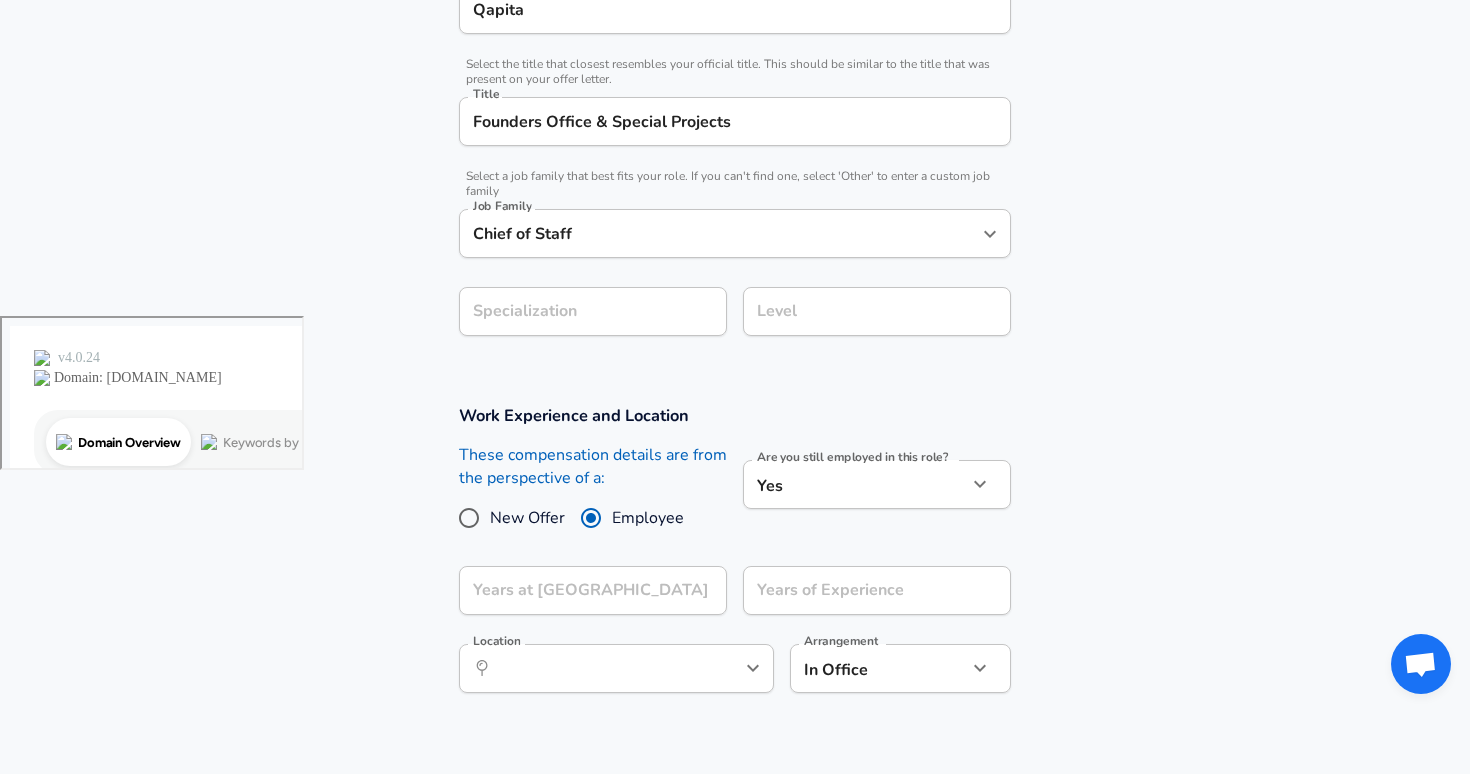 scroll, scrollTop: 460, scrollLeft: 0, axis: vertical 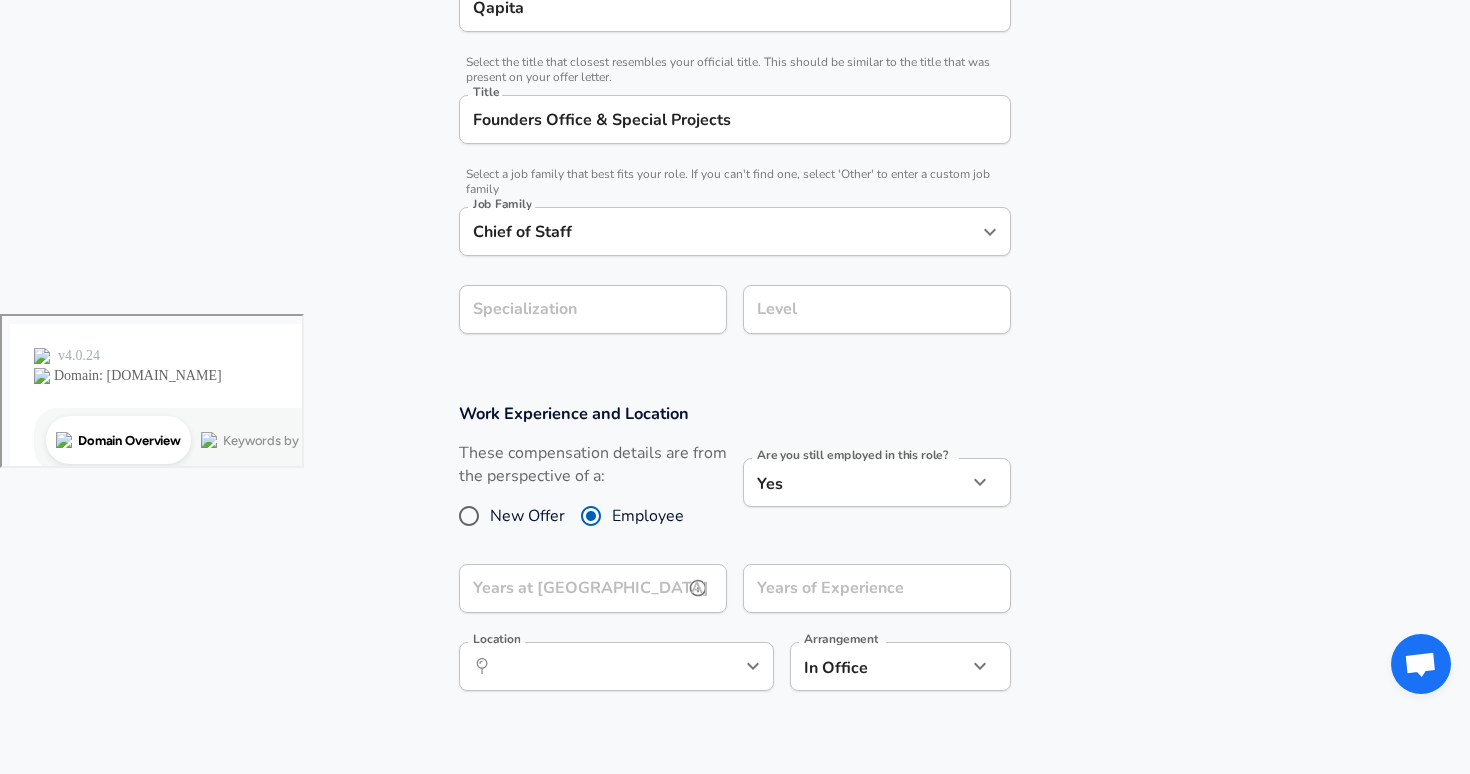 click on "Years at [GEOGRAPHIC_DATA]" at bounding box center [571, 588] 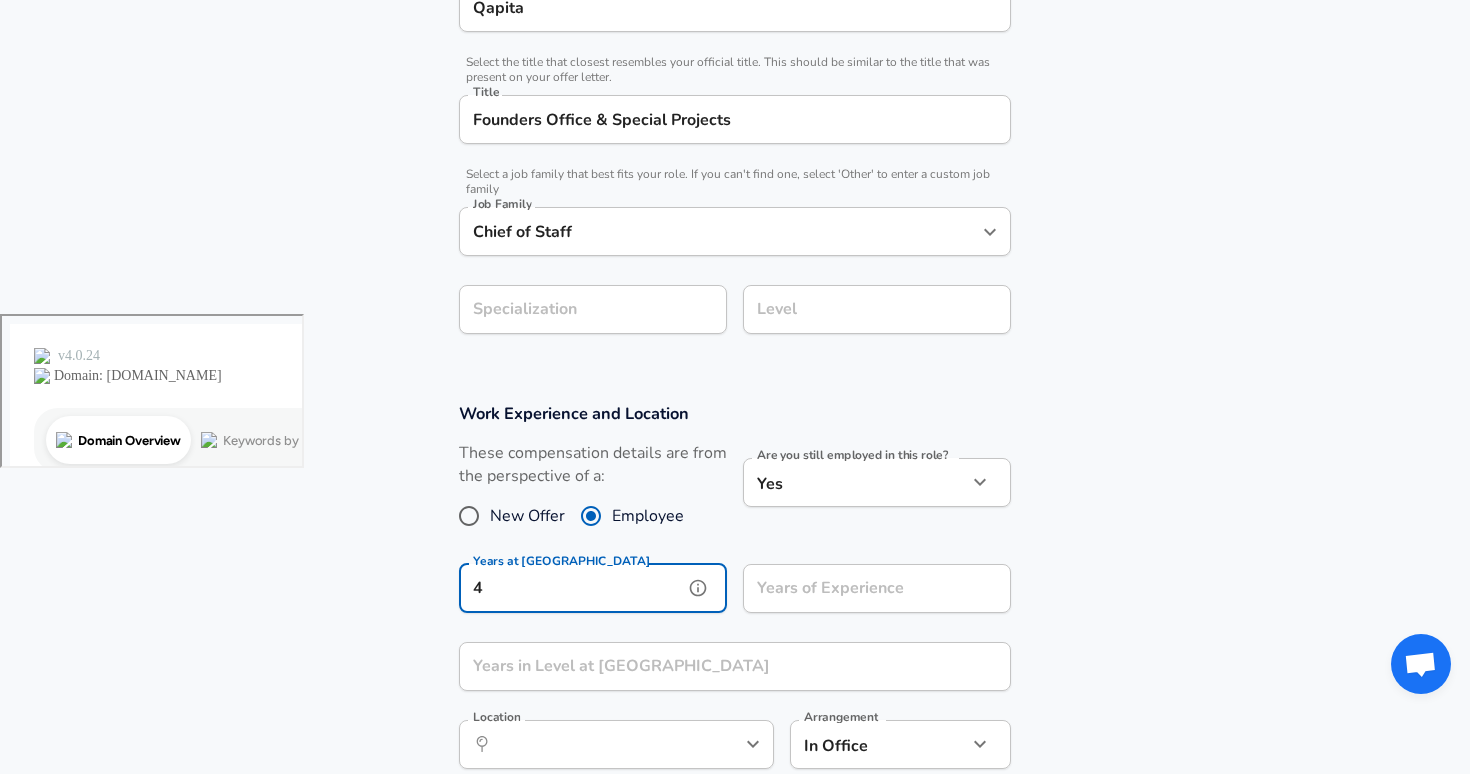 type on "4" 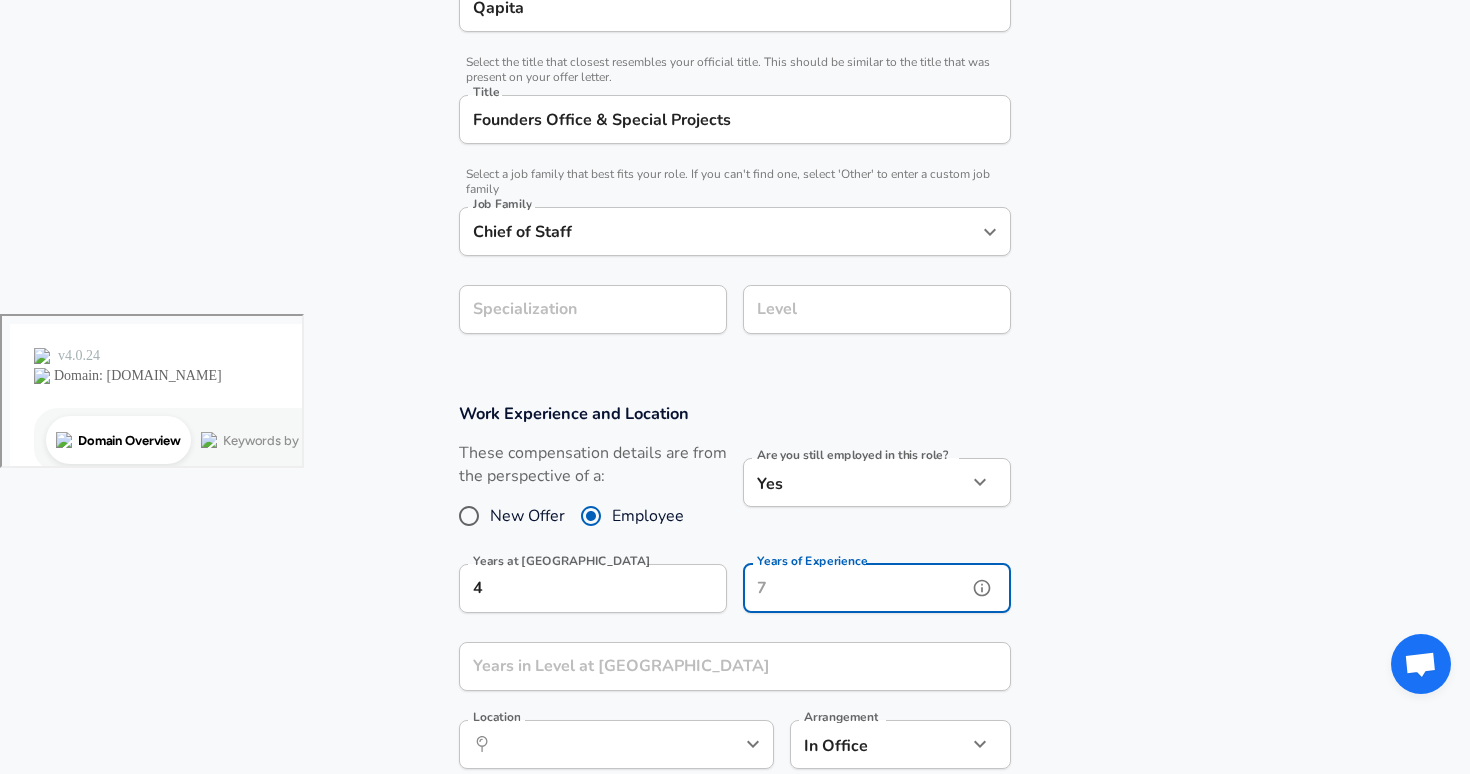 click on "Years of Experience Years of Experience" at bounding box center (877, 591) 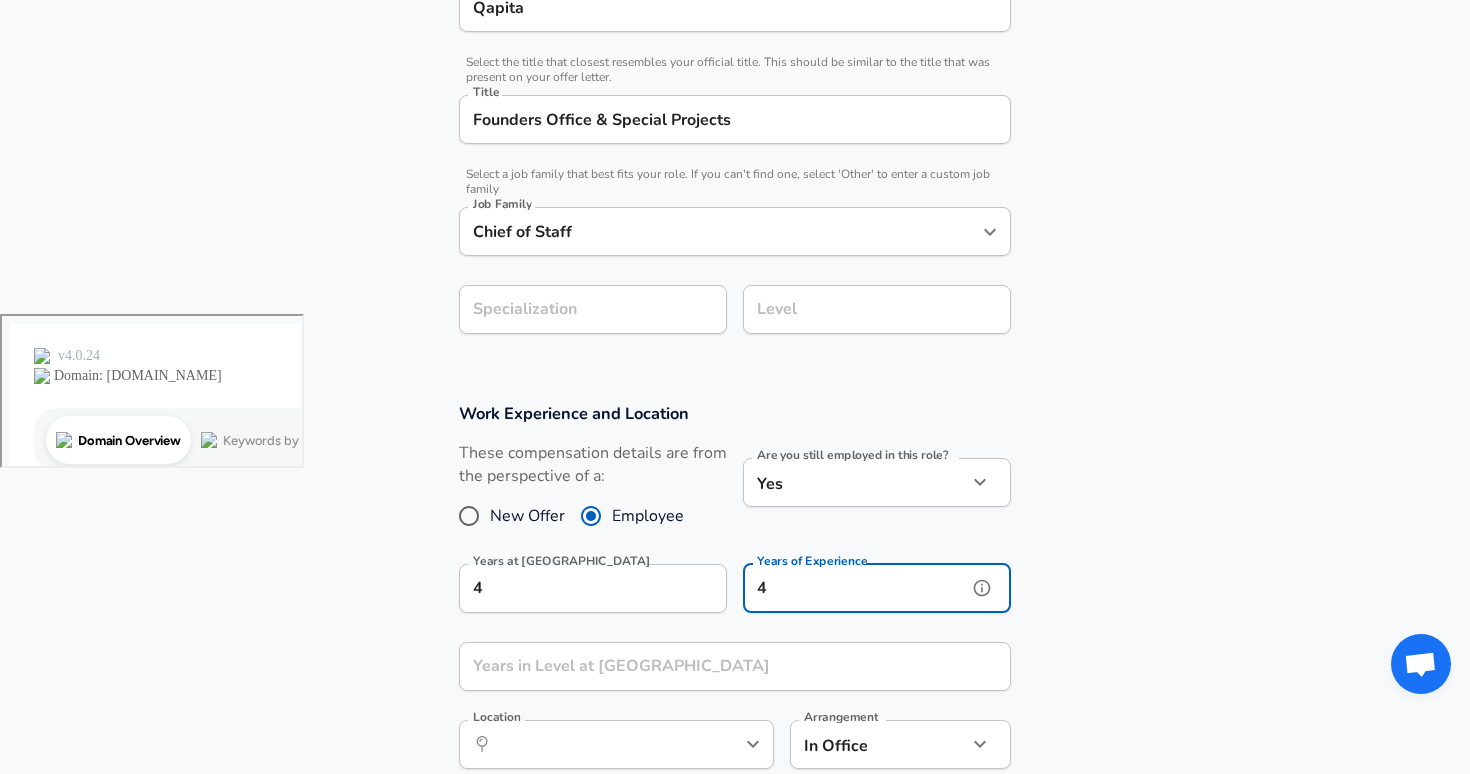 type on "4" 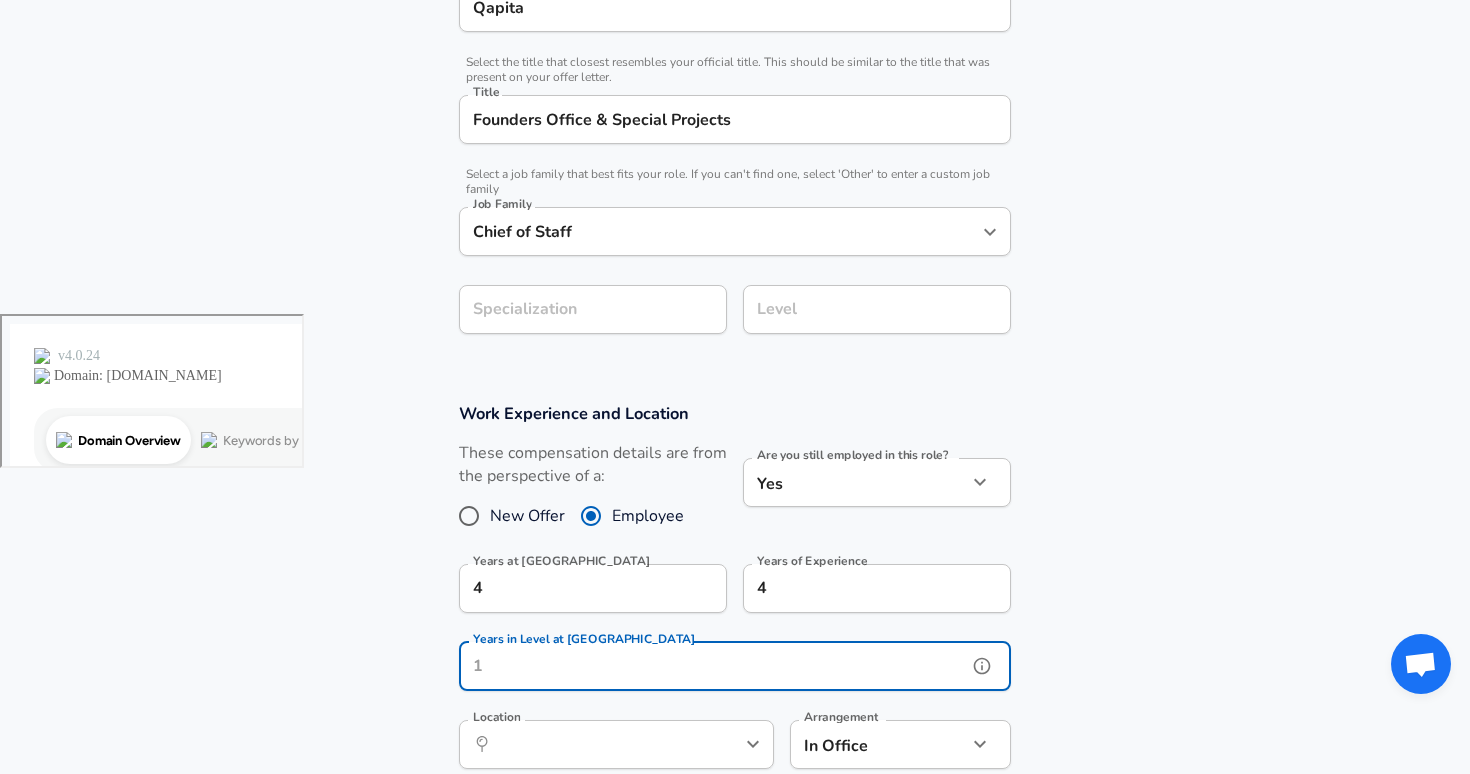 click on "Years in Level at [GEOGRAPHIC_DATA]" at bounding box center [713, 666] 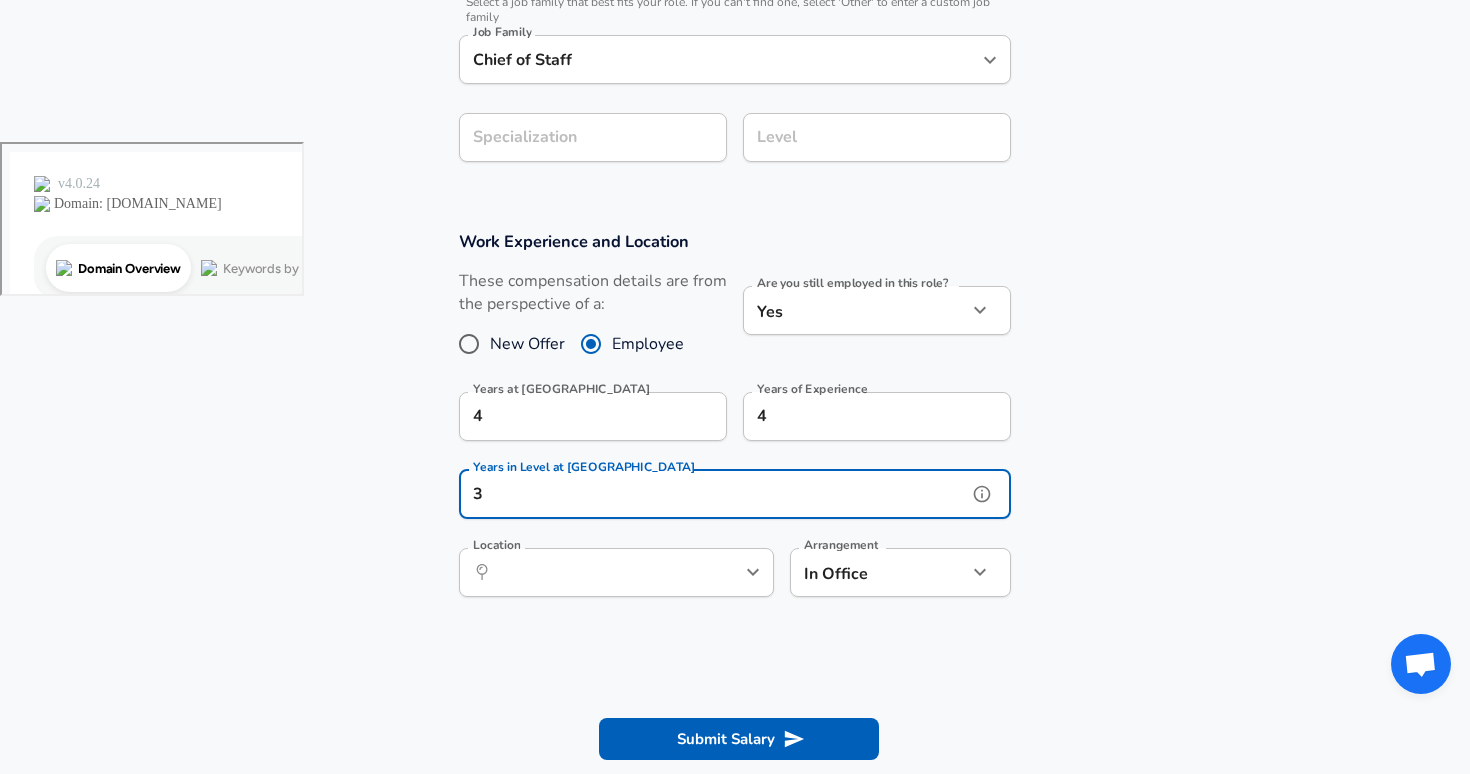 scroll, scrollTop: 640, scrollLeft: 0, axis: vertical 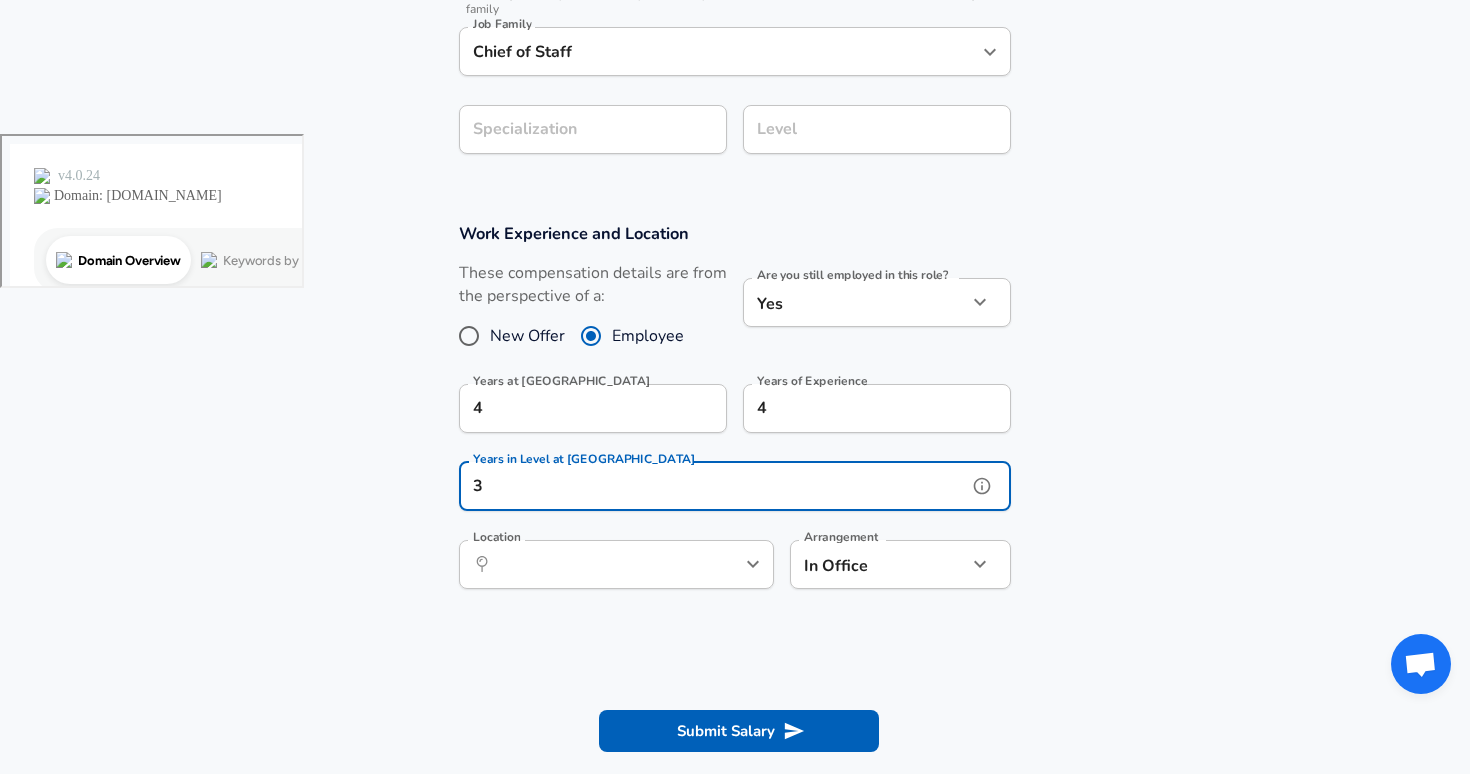 click on "​ Location" at bounding box center [616, 564] 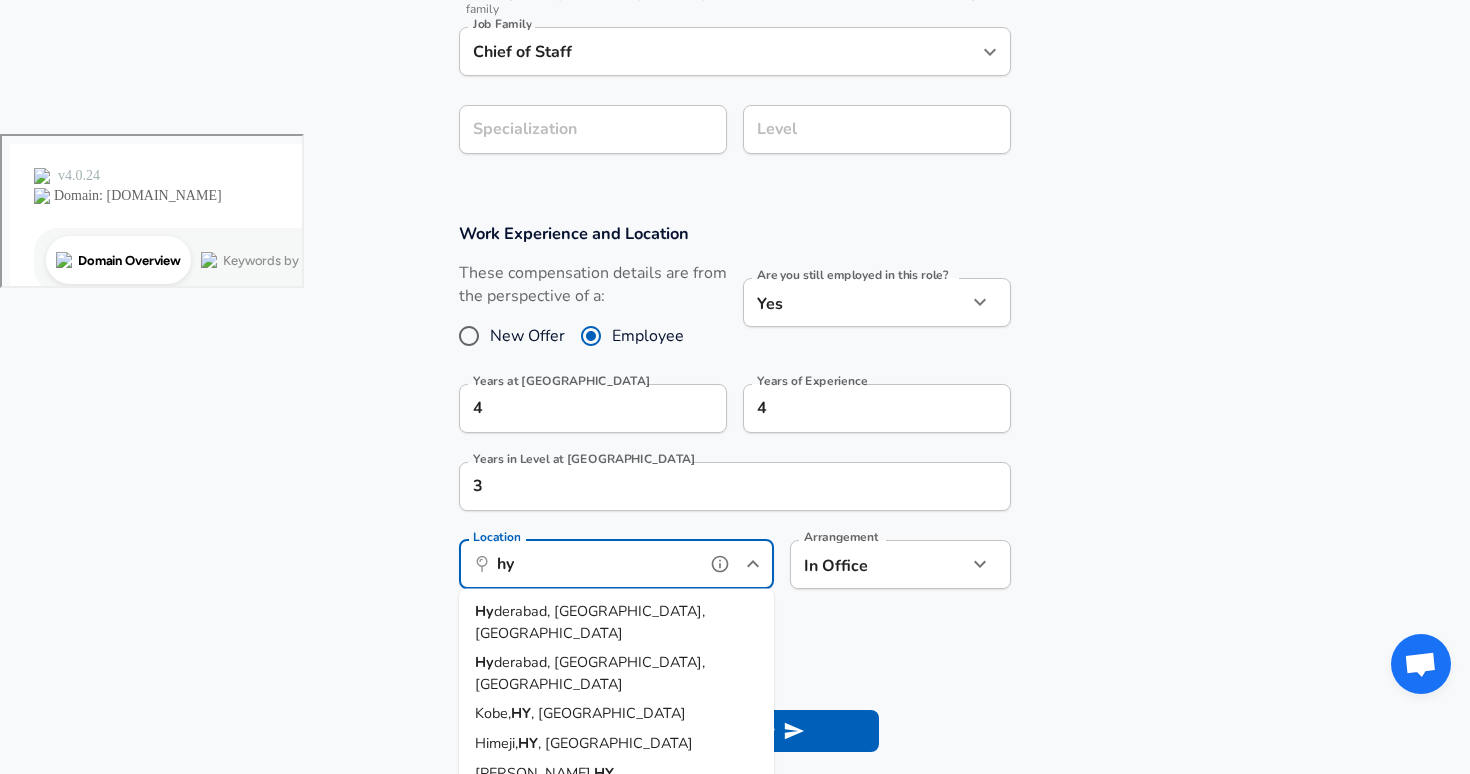 click on "Hy derabad, [GEOGRAPHIC_DATA], [GEOGRAPHIC_DATA]" at bounding box center (616, 622) 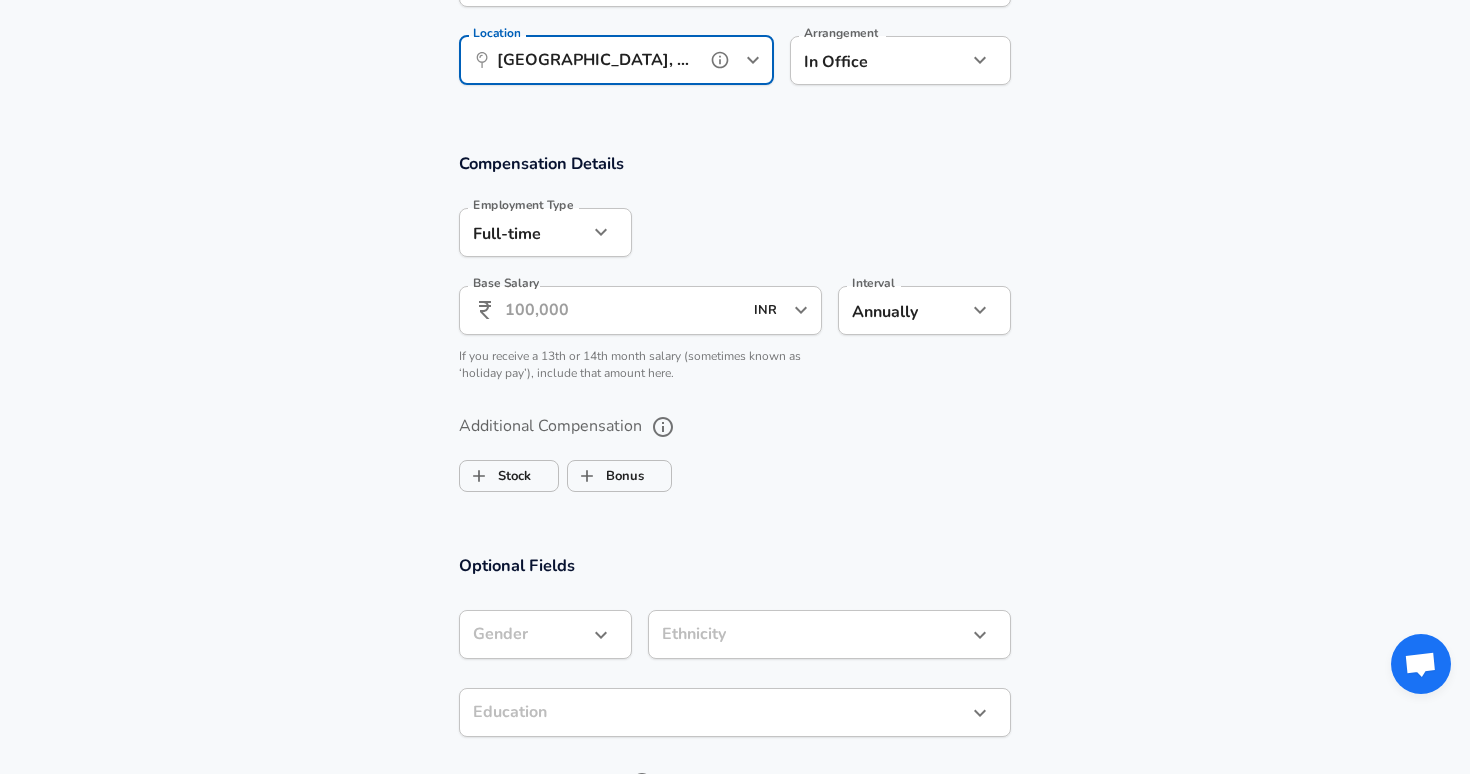 scroll, scrollTop: 1147, scrollLeft: 0, axis: vertical 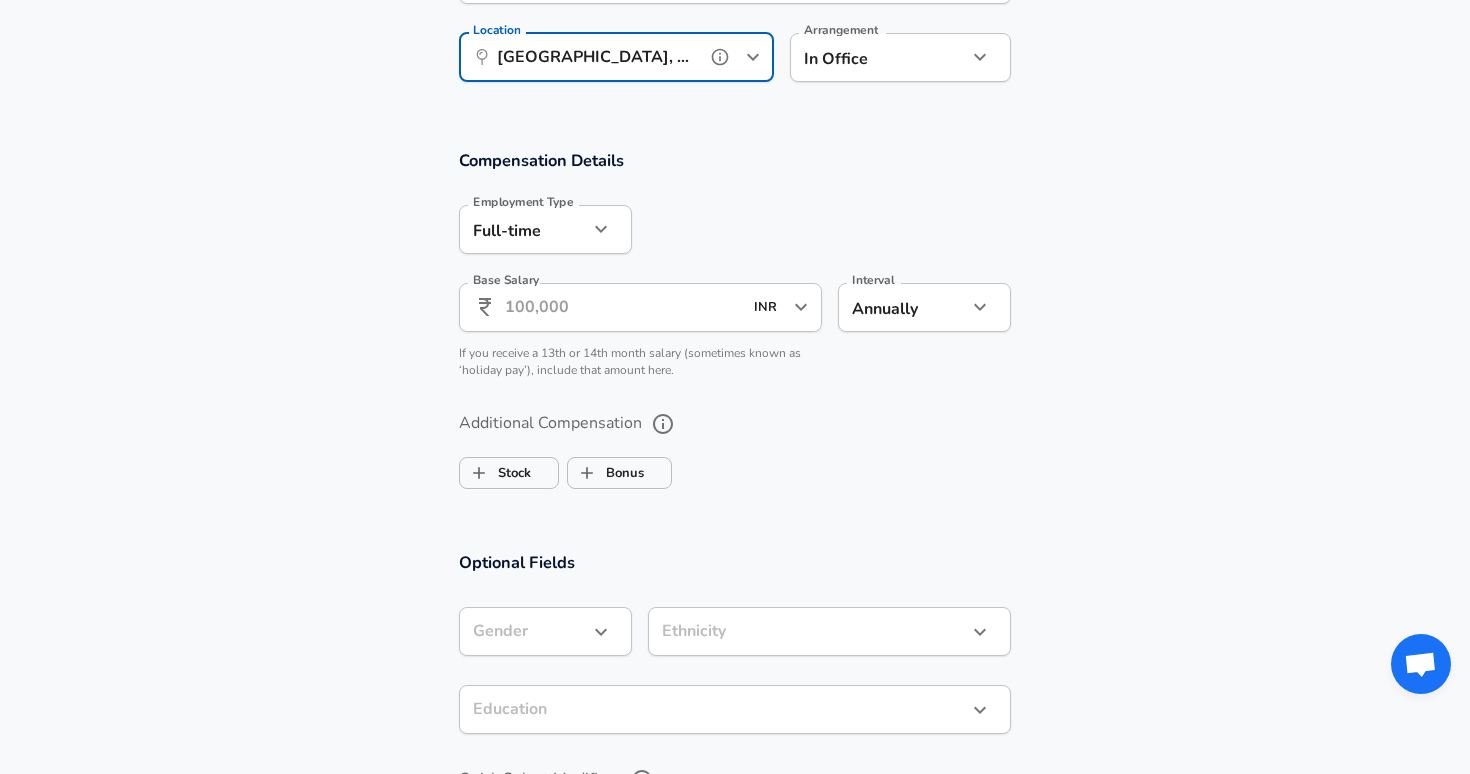 type on "[GEOGRAPHIC_DATA], [GEOGRAPHIC_DATA], [GEOGRAPHIC_DATA]" 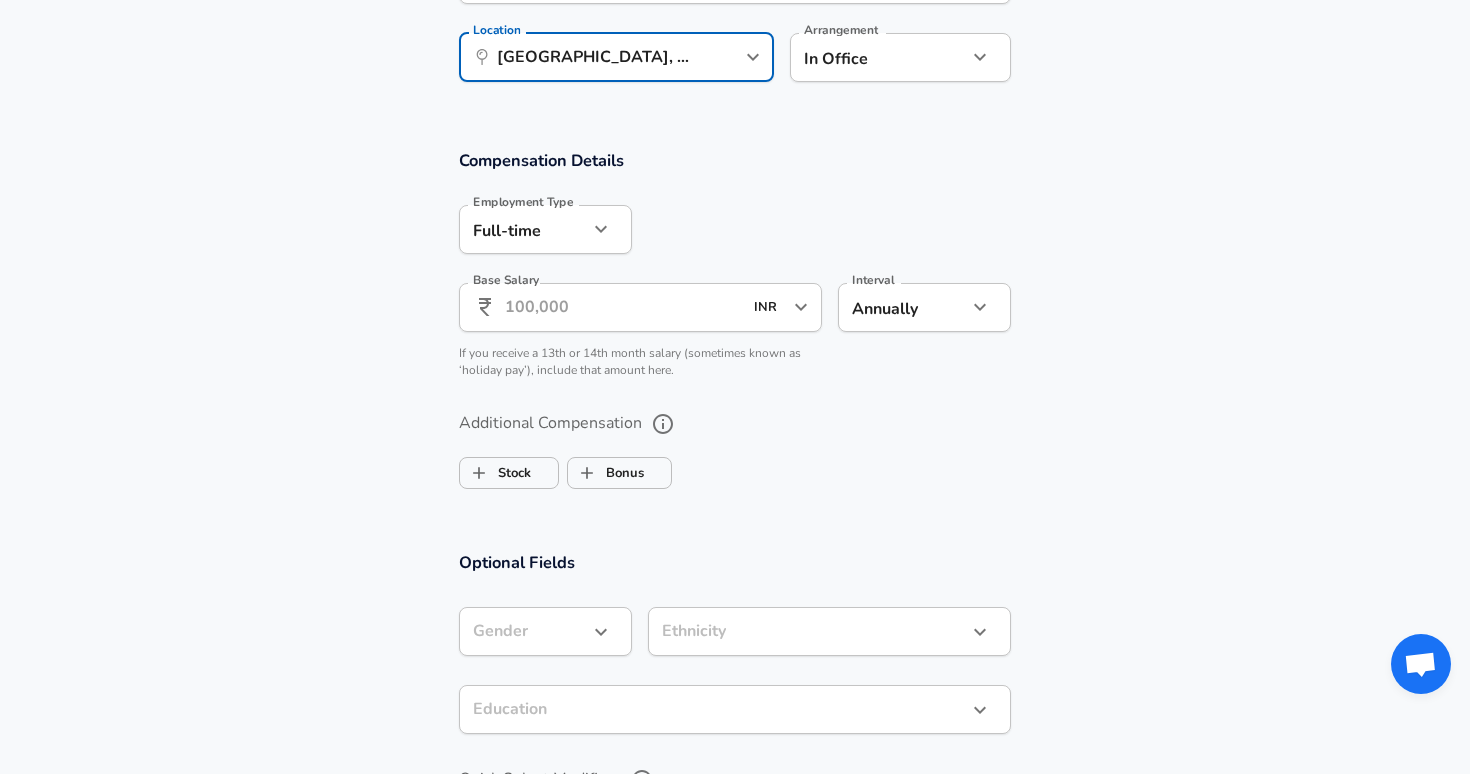 click on "Base Salary" at bounding box center (623, 307) 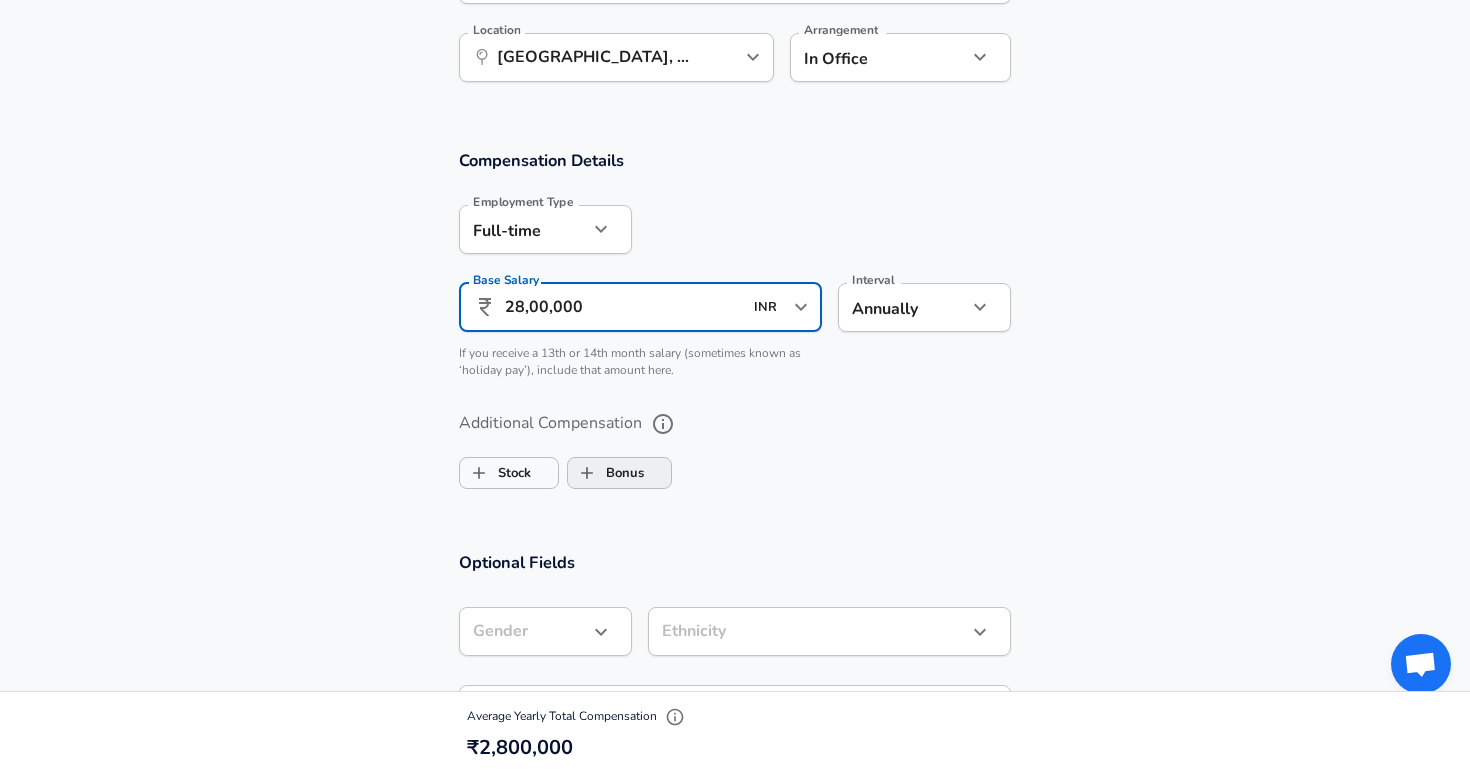 type on "28,00,000" 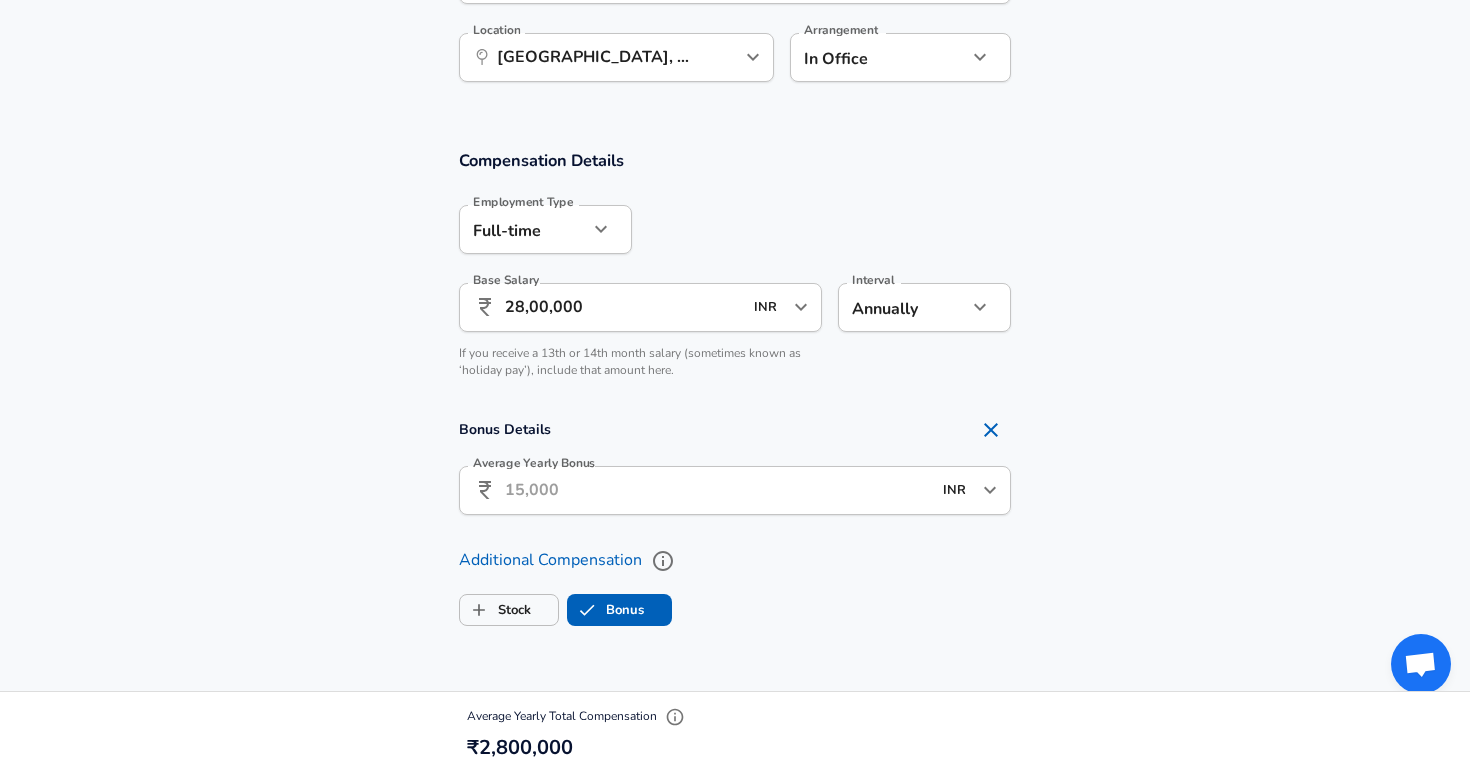 checkbox on "true" 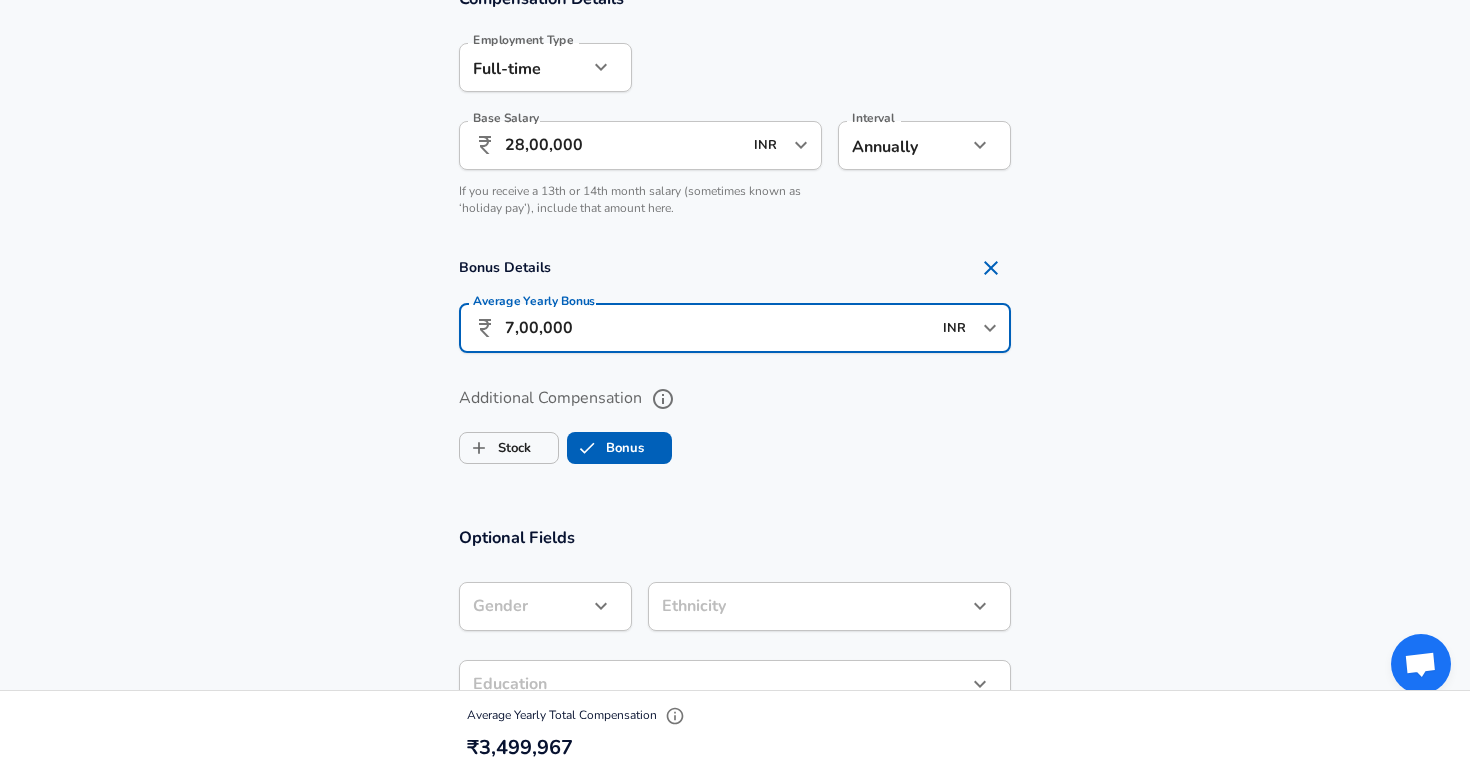 scroll, scrollTop: 1311, scrollLeft: 0, axis: vertical 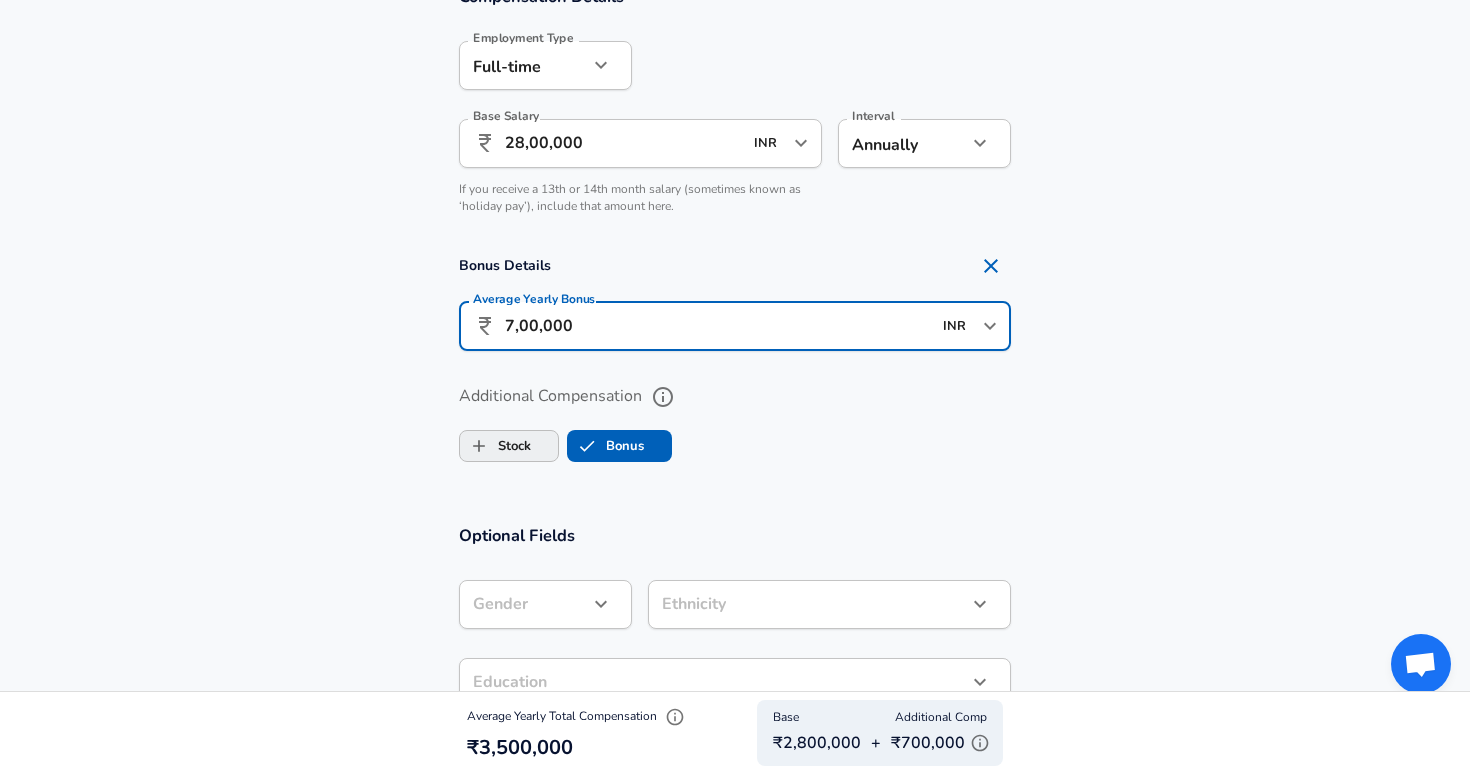 type on "7,00,000" 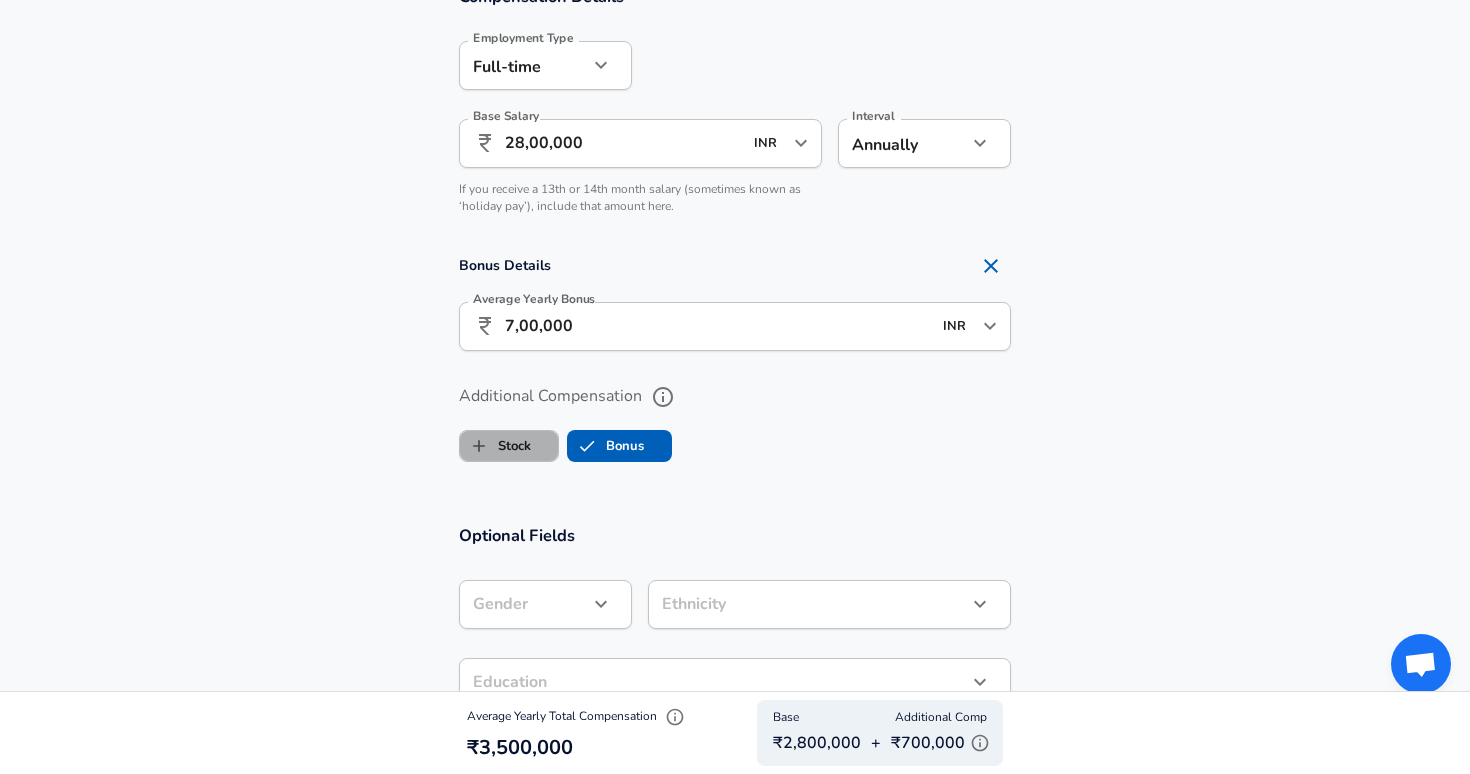 click on "Stock" at bounding box center [495, 446] 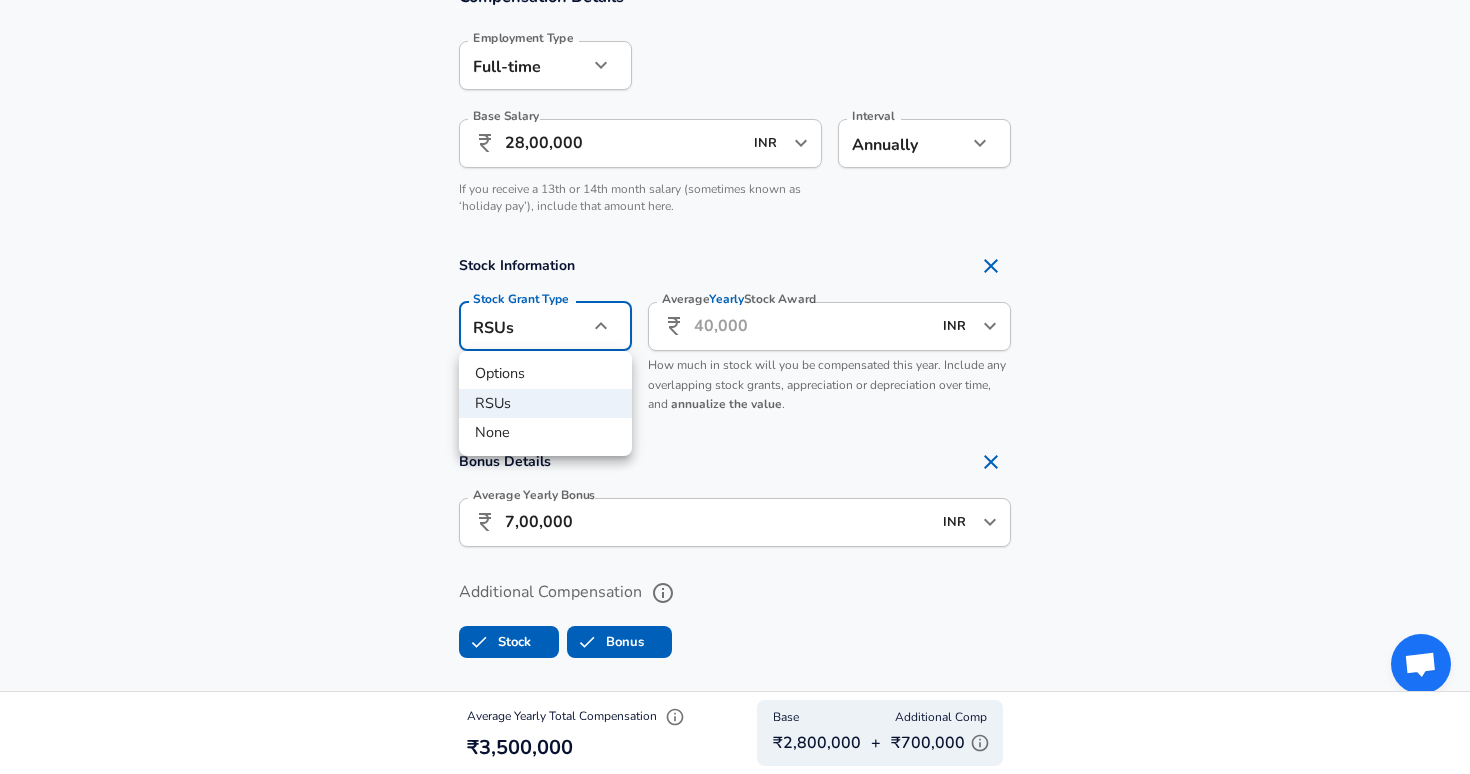 click on "Restart Add Your Salary Upload your offer letter   to verify your submission Enhance Privacy and Anonymity No Automatically hides specific fields until there are enough submissions to safely display the full details.   More Details Based on your submission and the data points that we have already collected, we will automatically hide and anonymize specific fields if there aren't enough data points to remain sufficiently anonymous. Company & Title Information   Enter the company you received your offer from Company Qapita Company   Select the title that closest resembles your official title. This should be similar to the title that was present on your offer letter. Title Founders Office & Special Projects Title   Select a job family that best fits your role. If you can't find one, select 'Other' to enter a custom job family Job Family Chief of Staff Job Family Specialization Specialization Level Level Work Experience and Location These compensation details are from the perspective of a: New Offer Employee Yes" at bounding box center [735, -924] 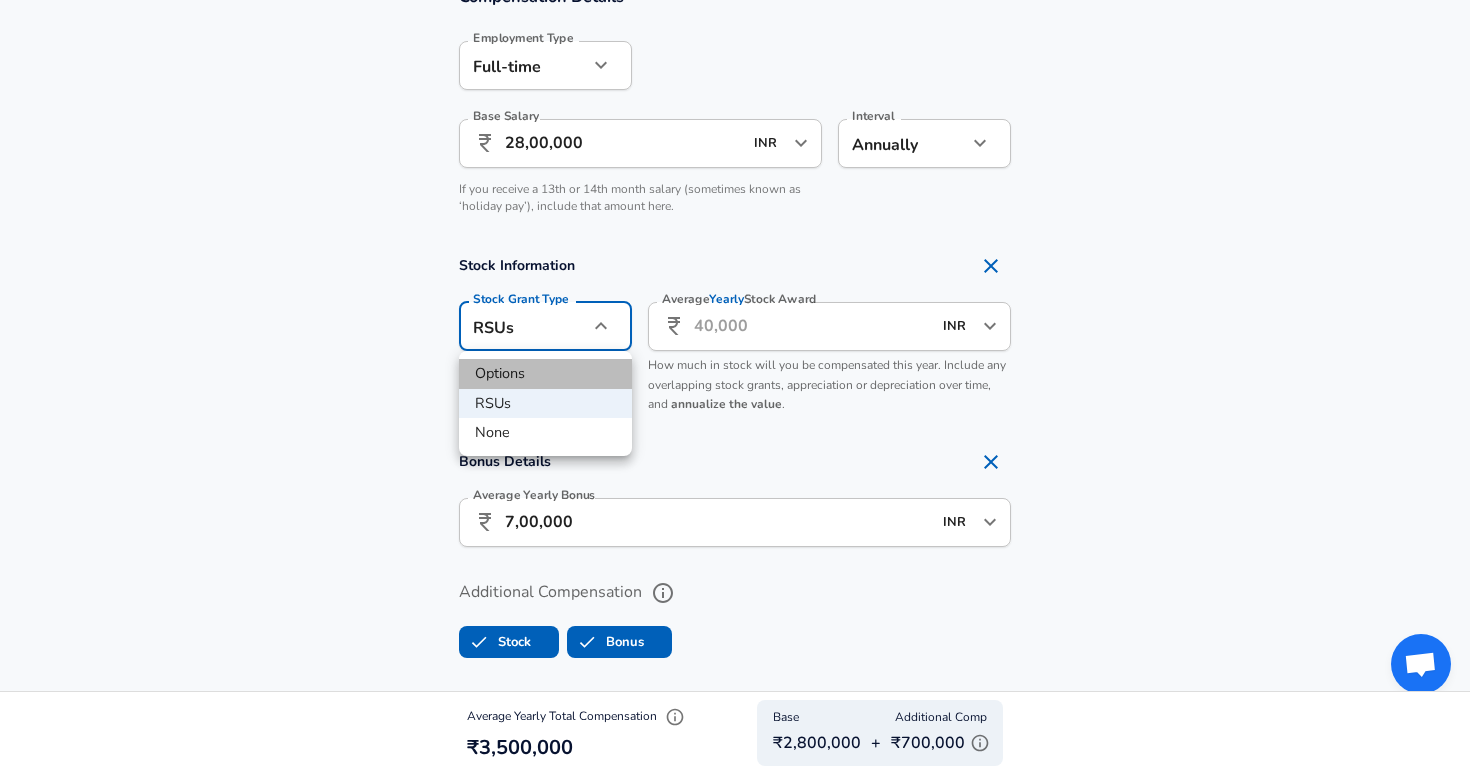 click on "Options" at bounding box center [545, 374] 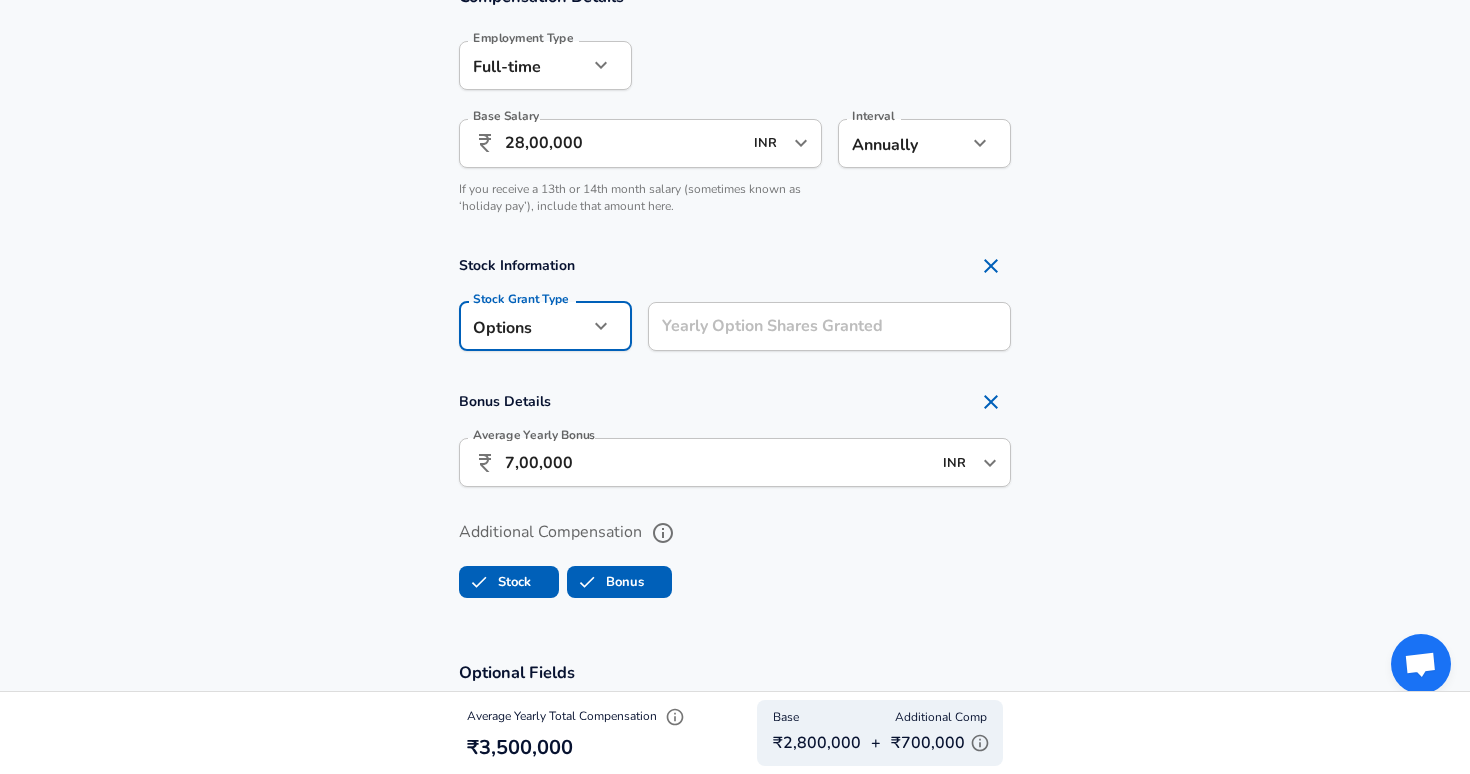 click on "Yearly Option Shares Granted" at bounding box center (829, 326) 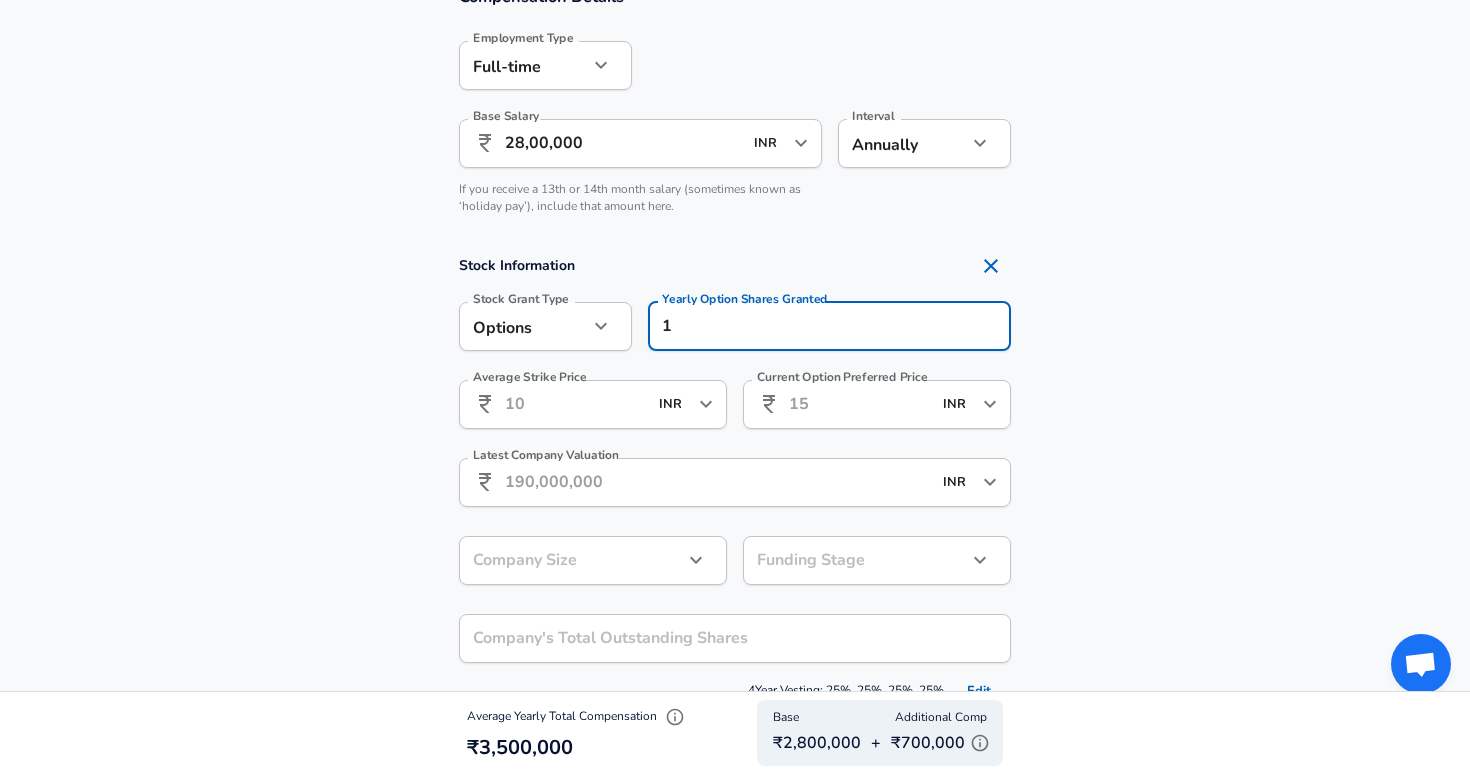type on "1" 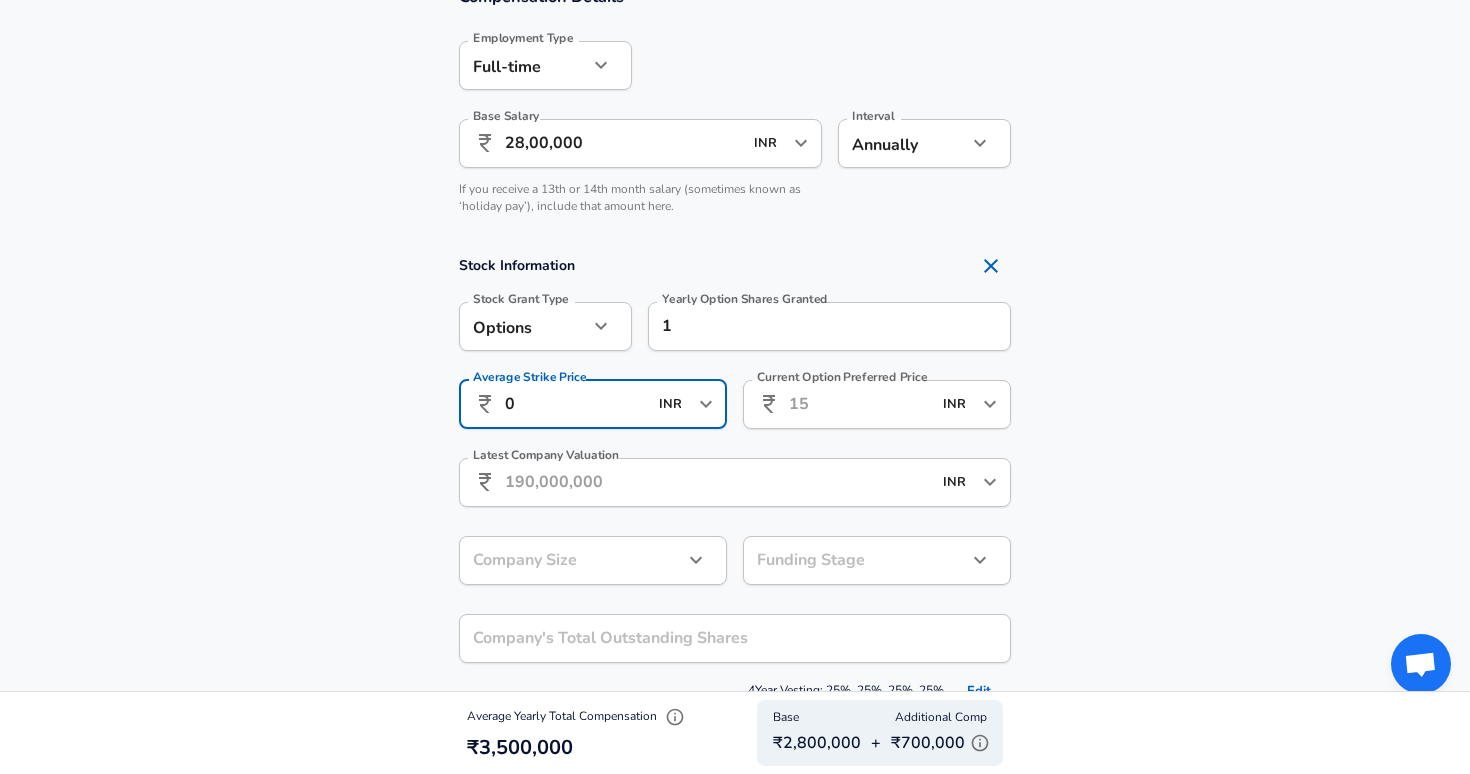 type on "0" 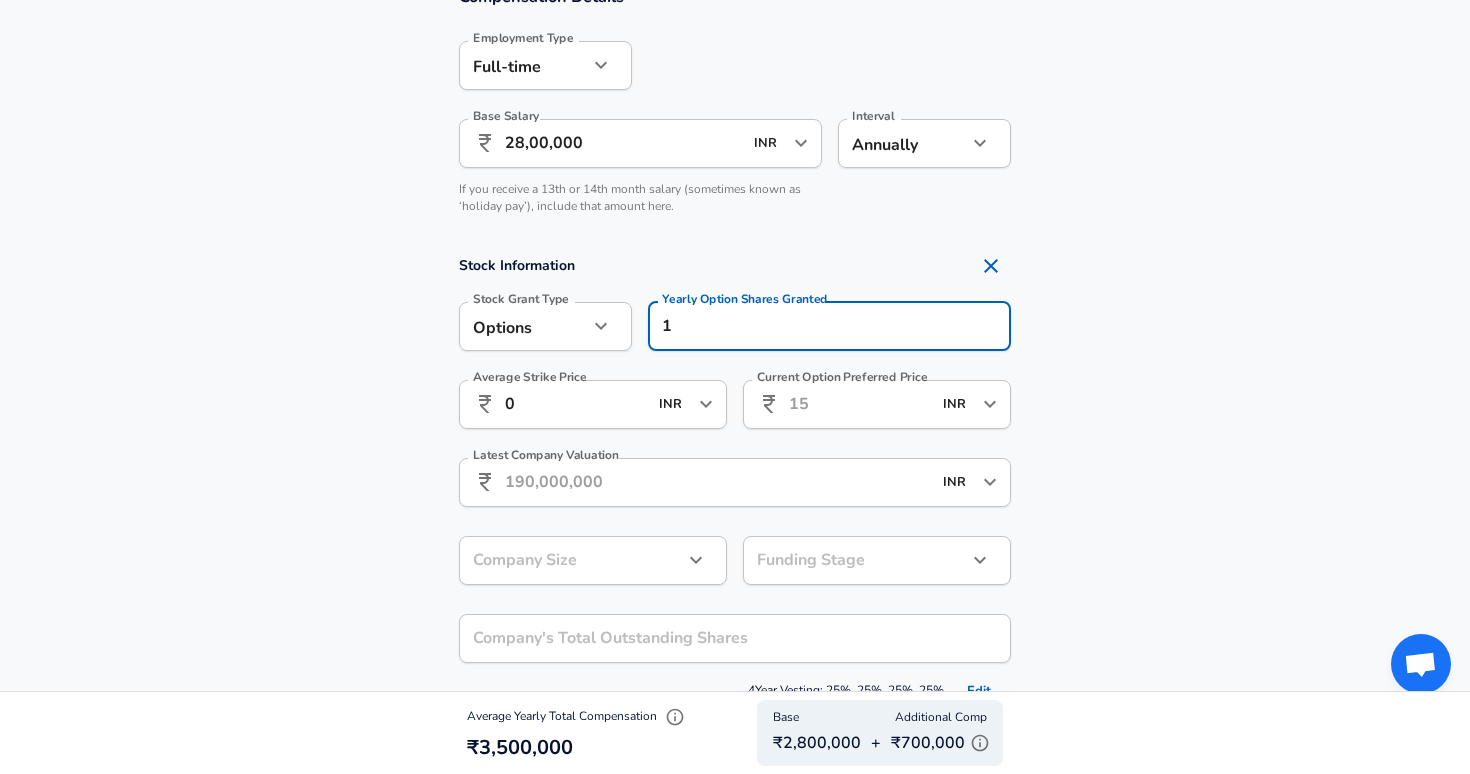 click on "Current Option Preferred Price" at bounding box center (860, 404) 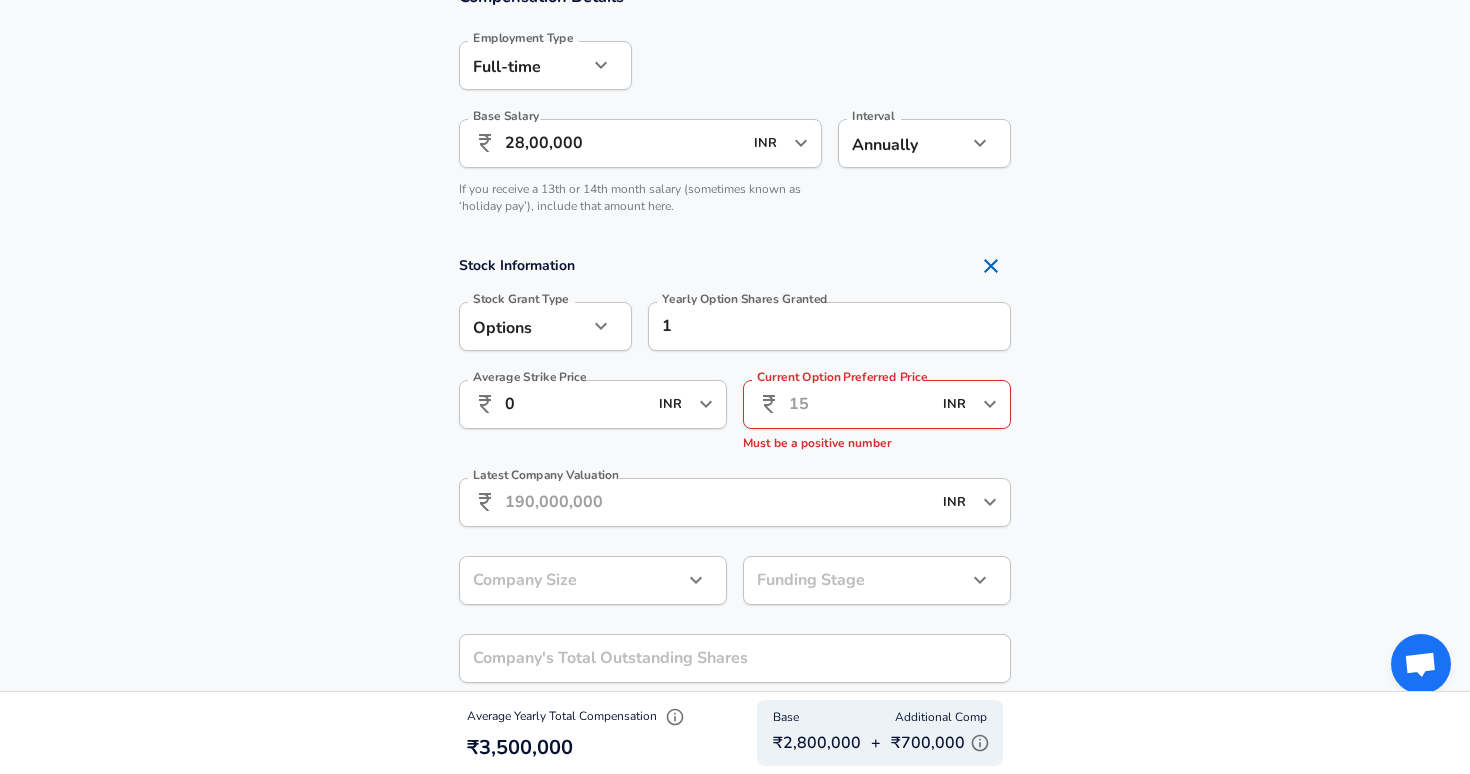 click on "Latest Company Valuation" at bounding box center [718, 502] 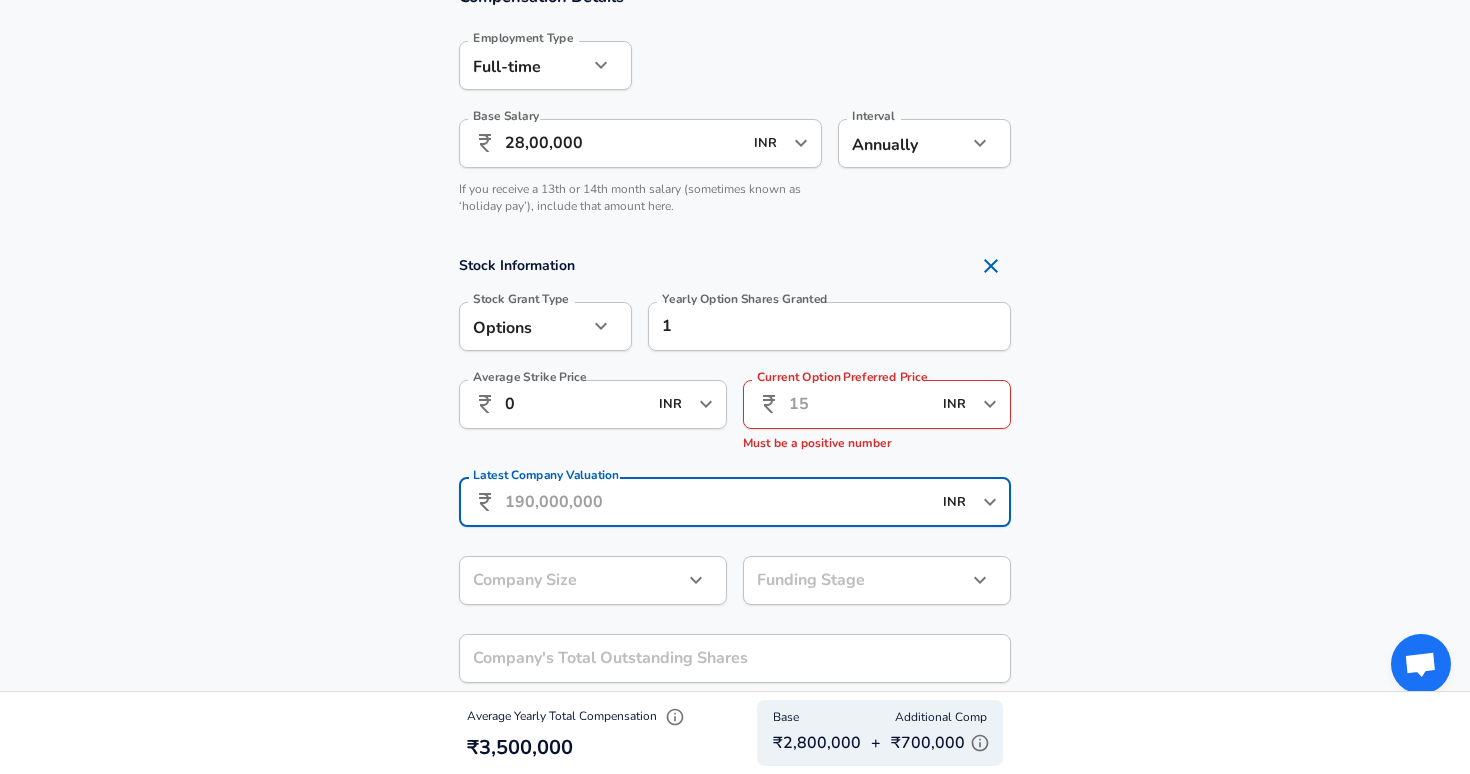 click 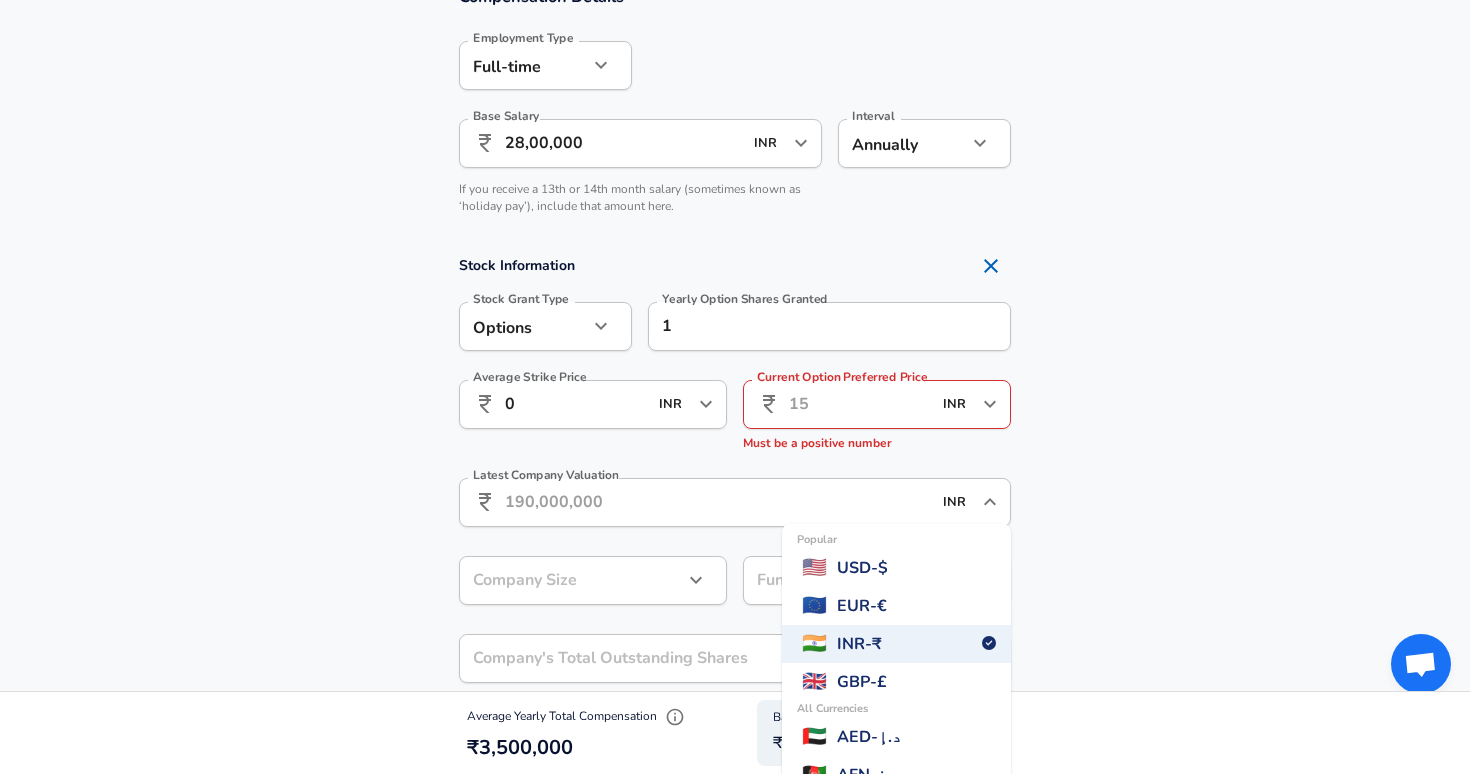 click on "USD  -  $" at bounding box center [862, 568] 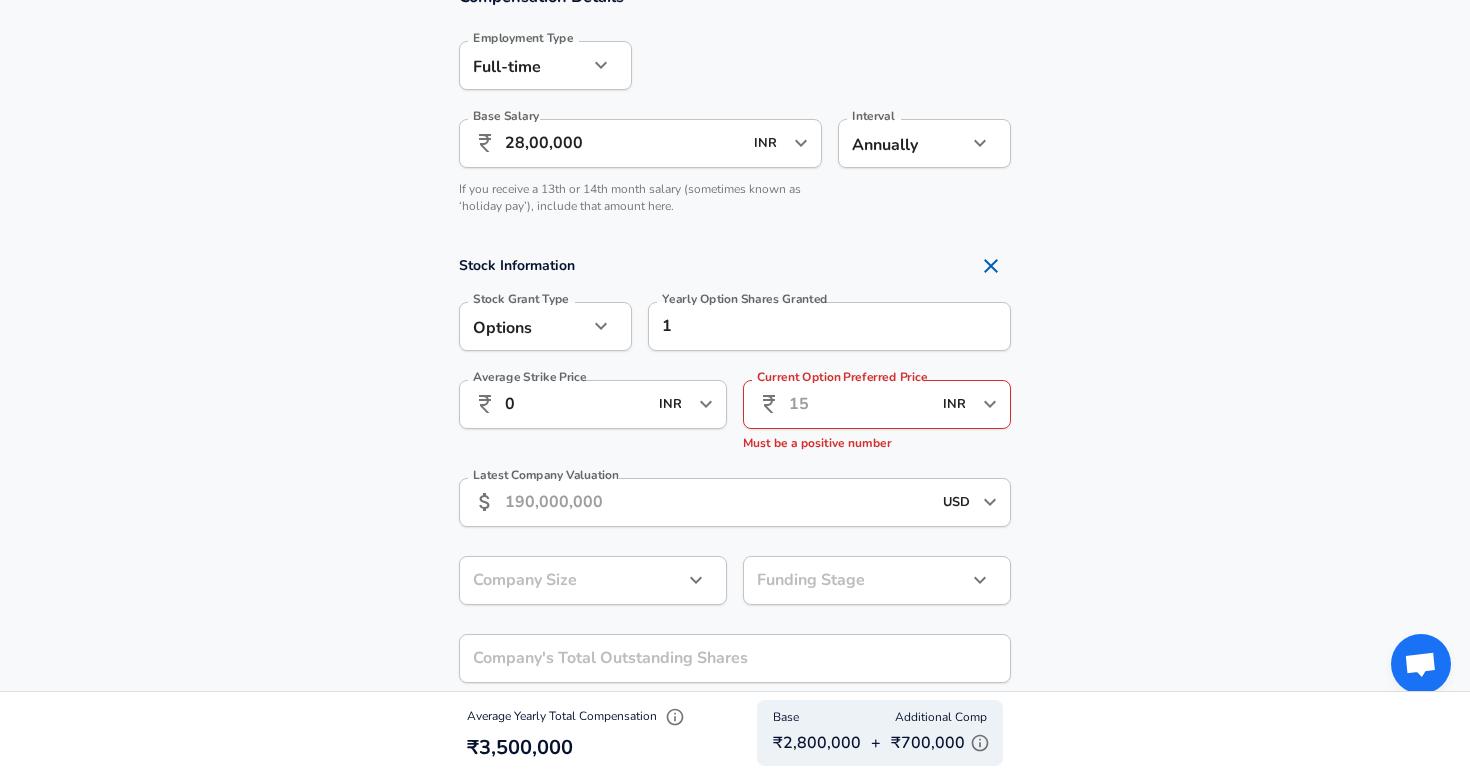 click on "Latest Company Valuation" at bounding box center (718, 502) 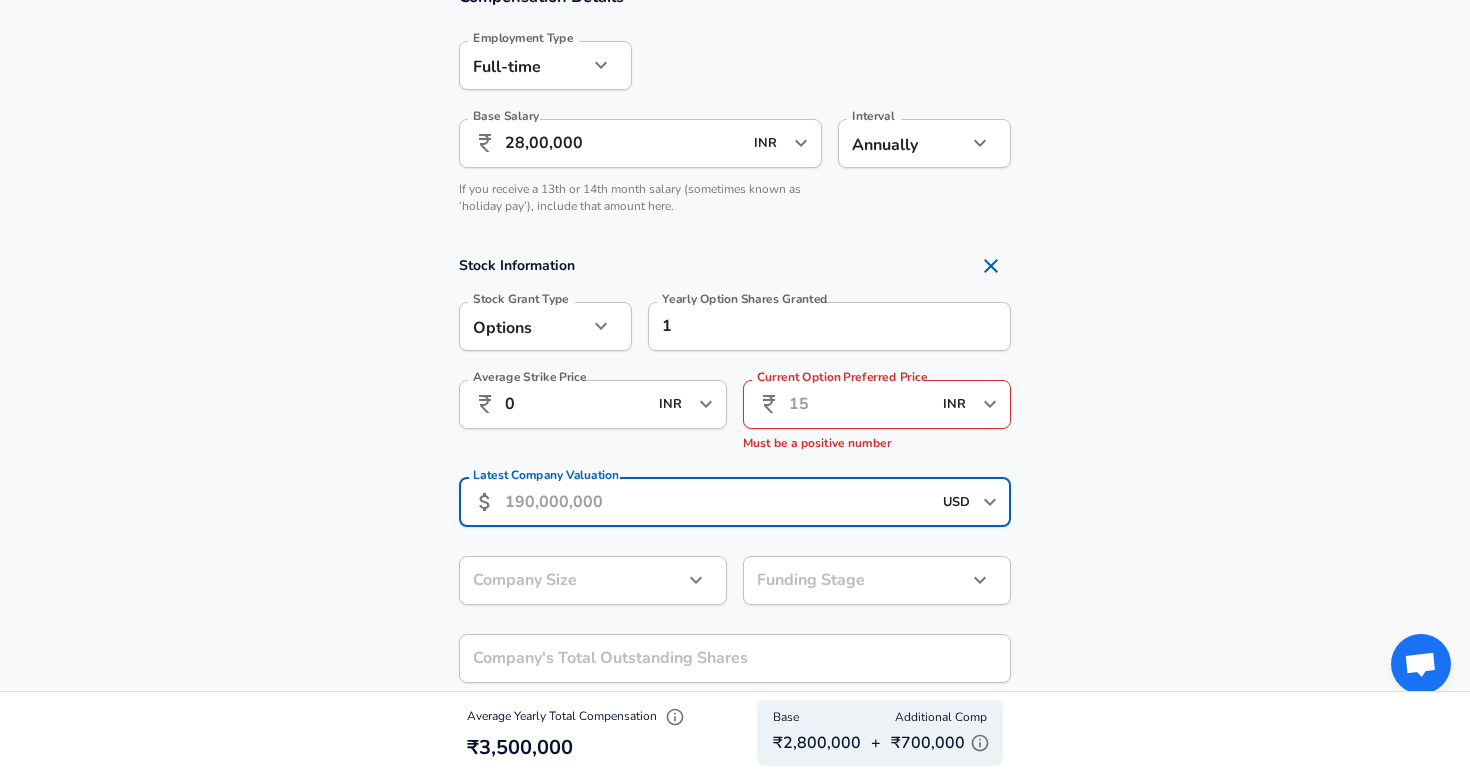 click 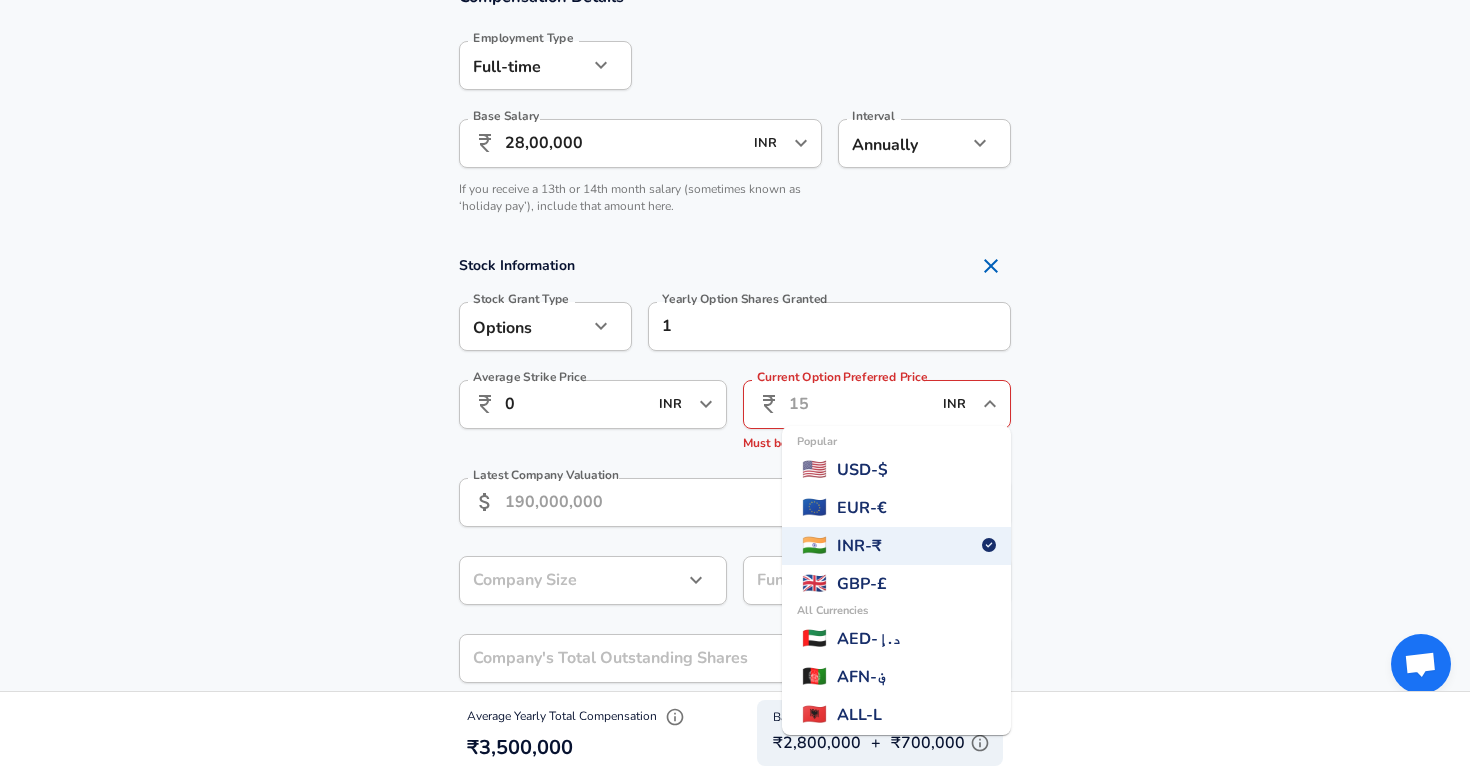 click on "USD  -  $" at bounding box center [862, 470] 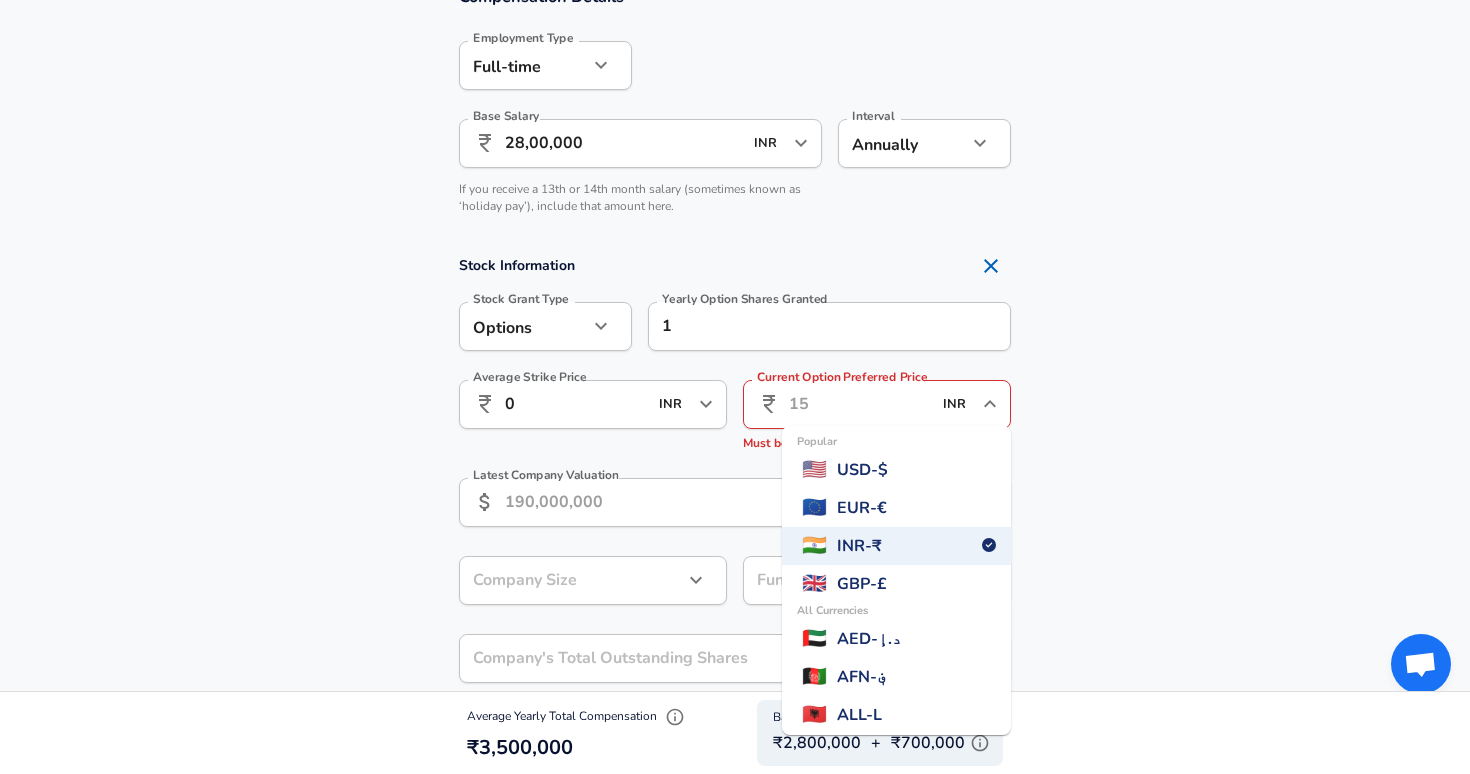 type on "USD" 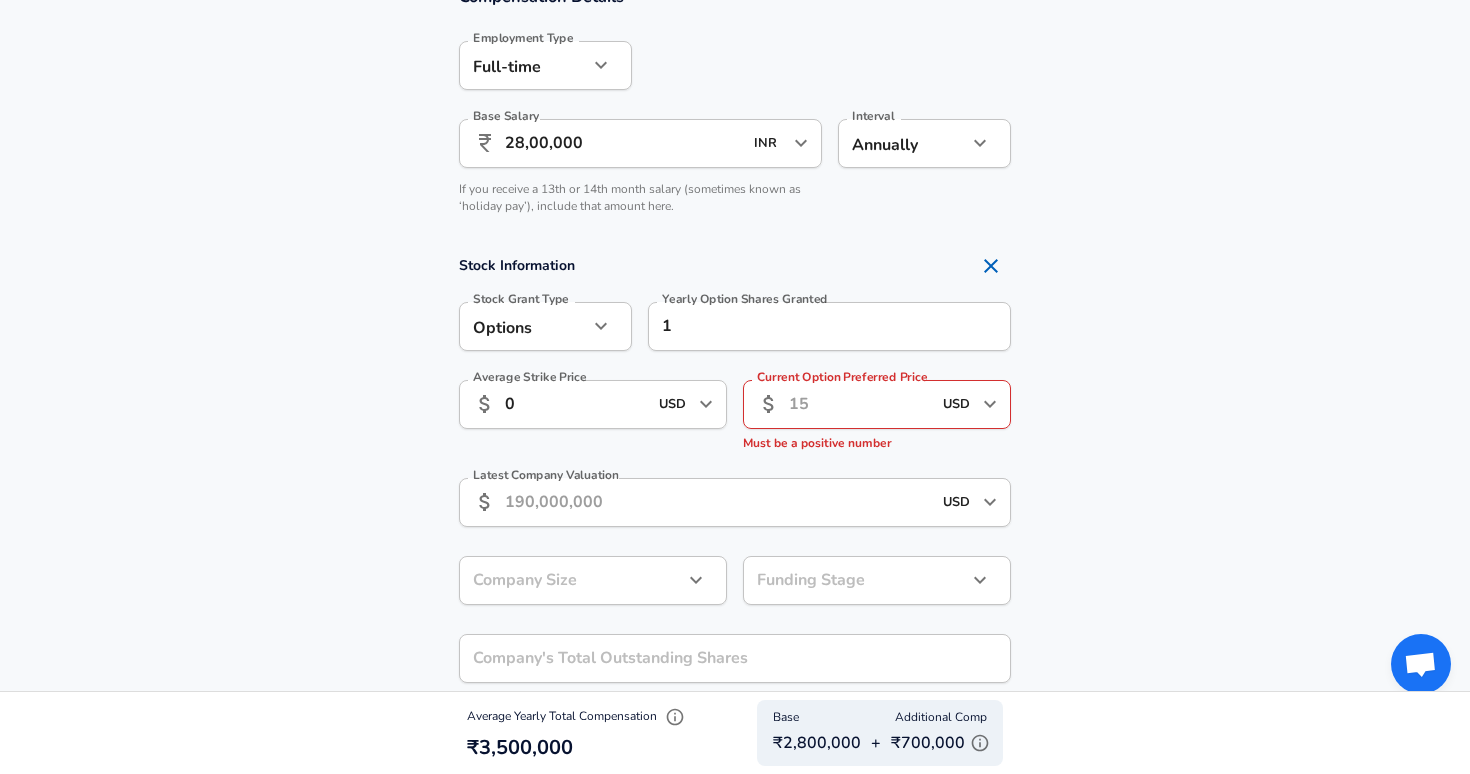 click on "Current Option Preferred Price" at bounding box center [860, 404] 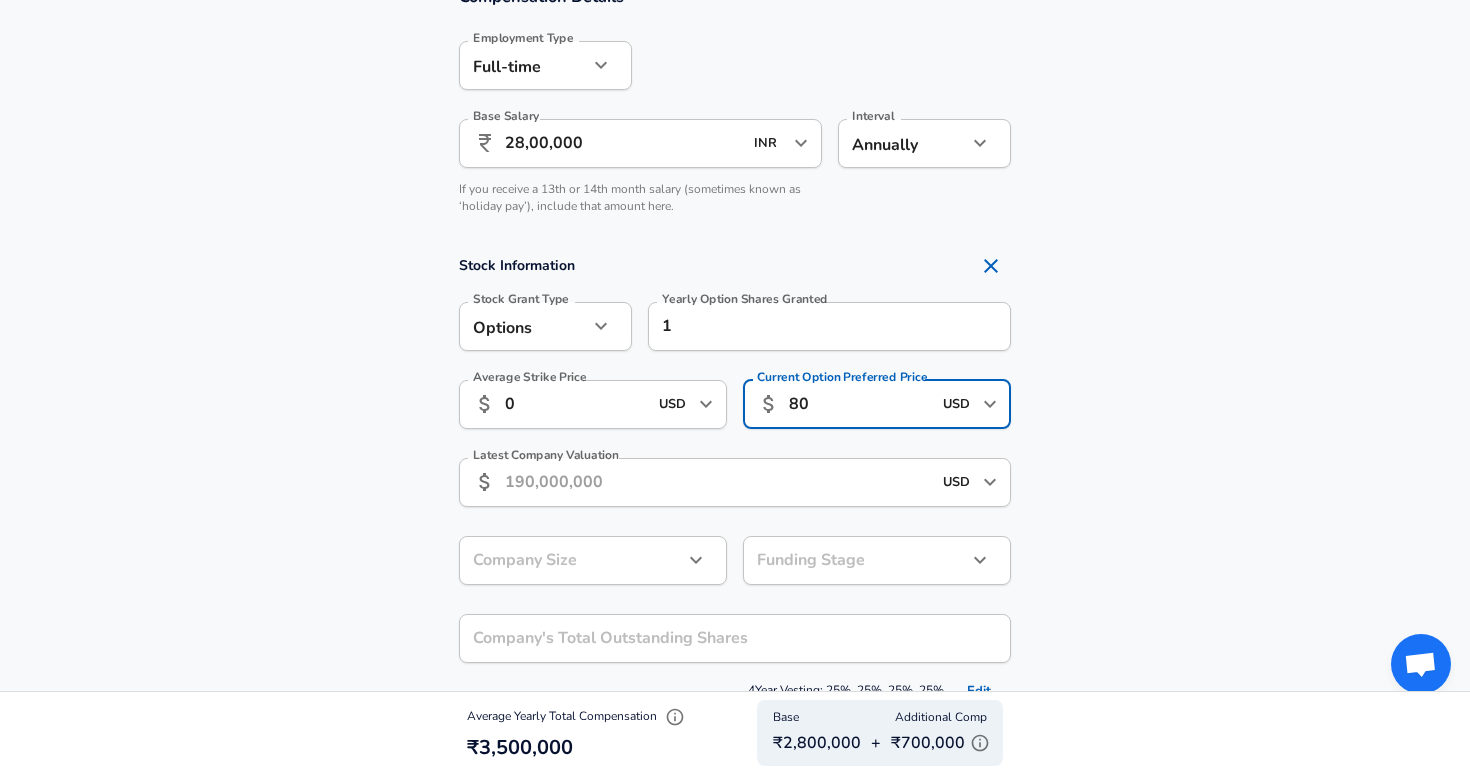 type on "80" 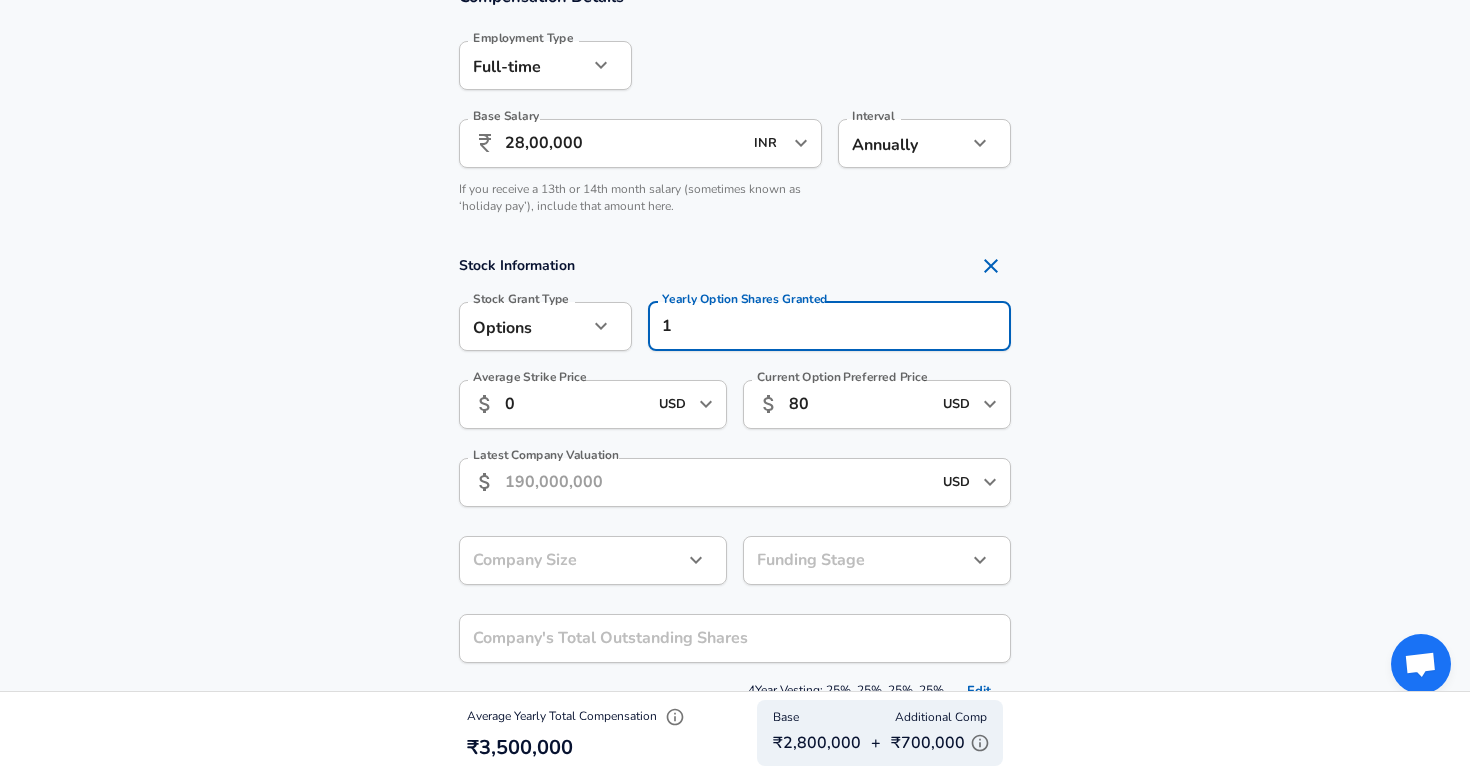 click on "1" at bounding box center (829, 326) 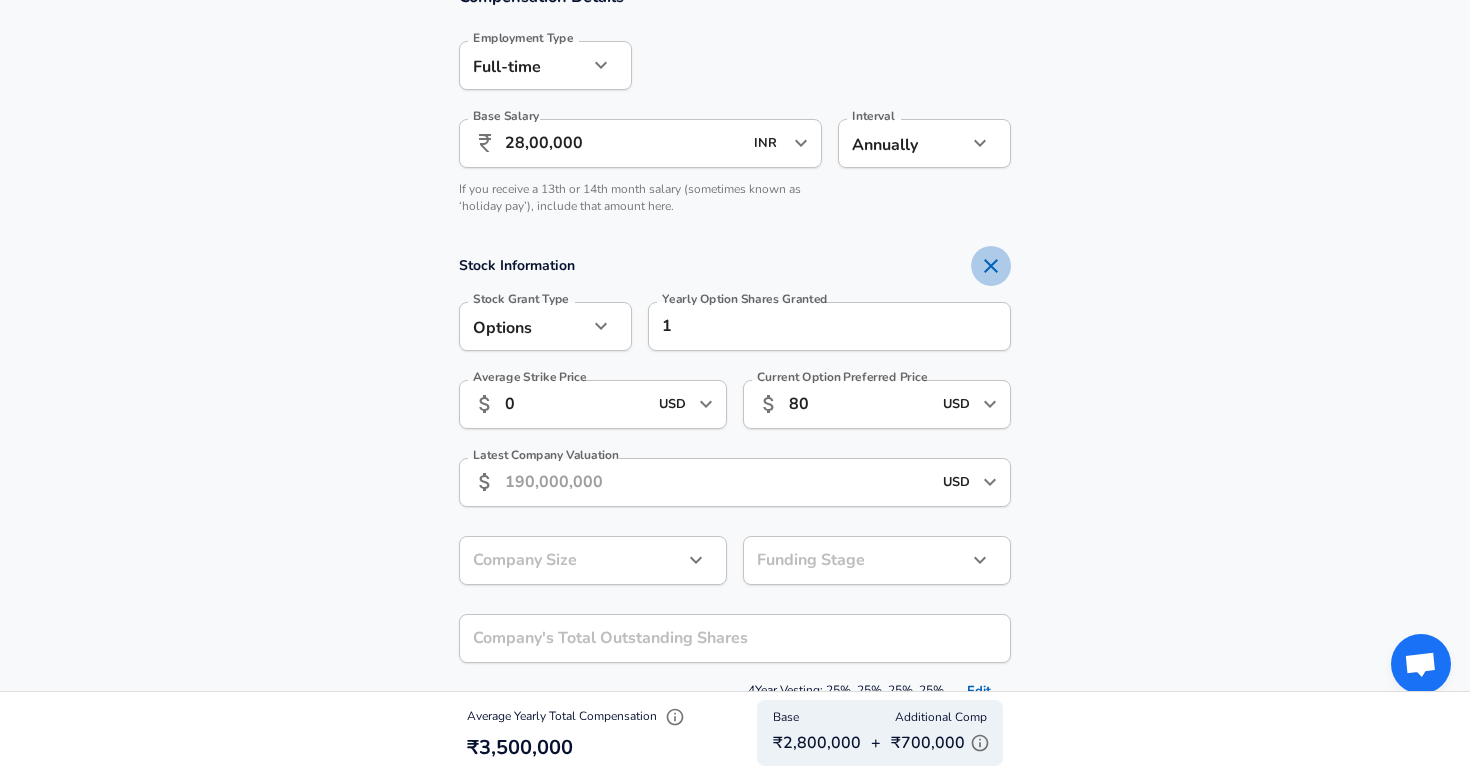 click 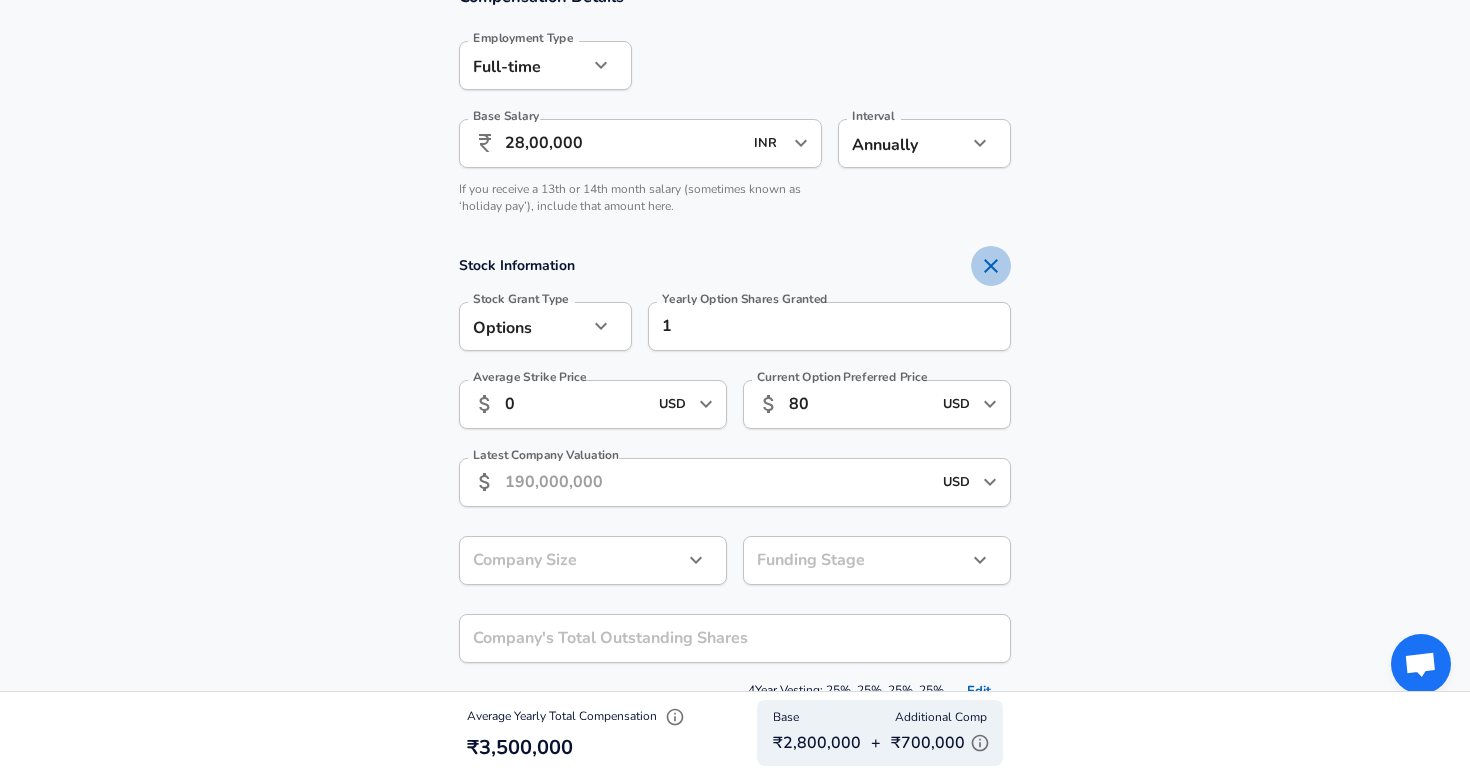 checkbox on "false" 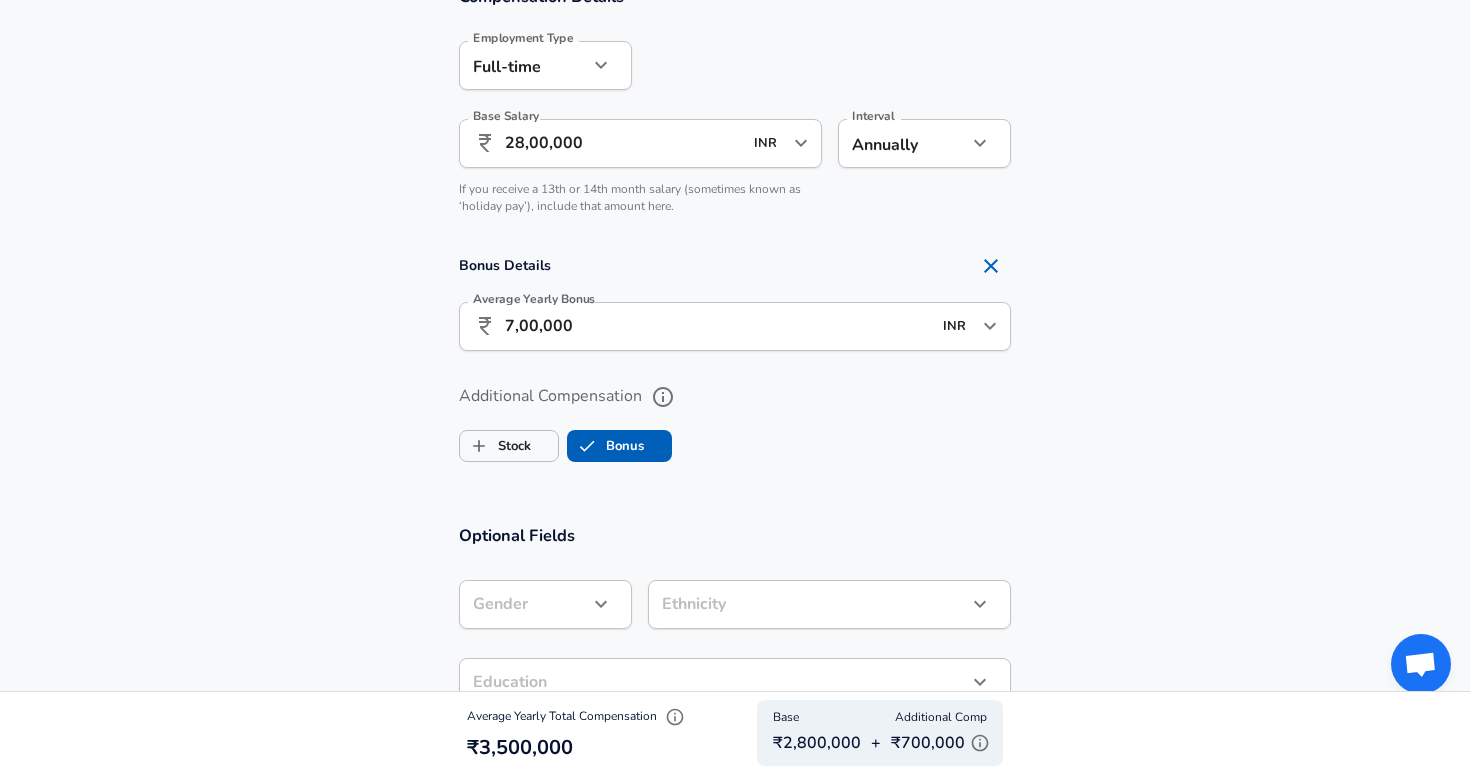click on "7,00,000" at bounding box center (718, 326) 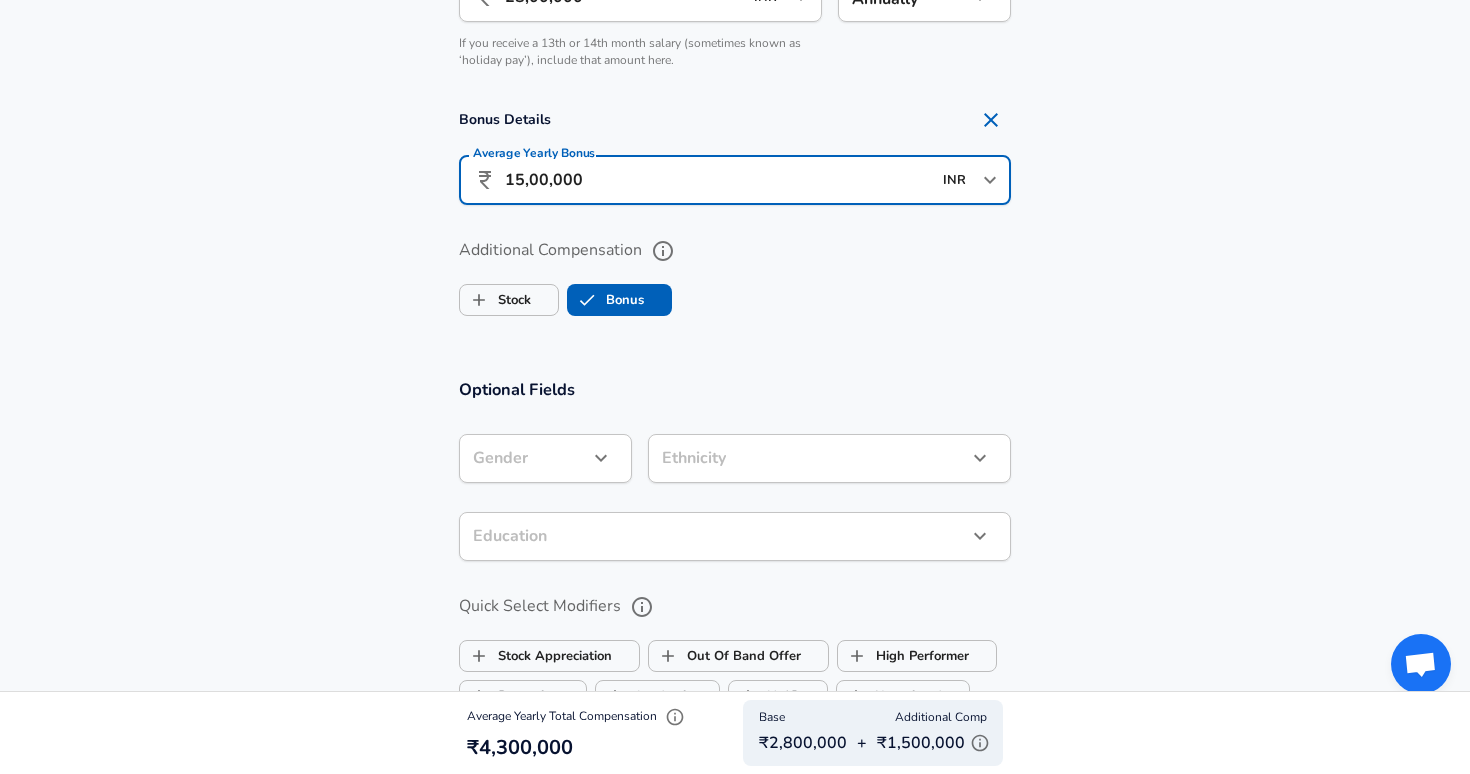 scroll, scrollTop: 1494, scrollLeft: 0, axis: vertical 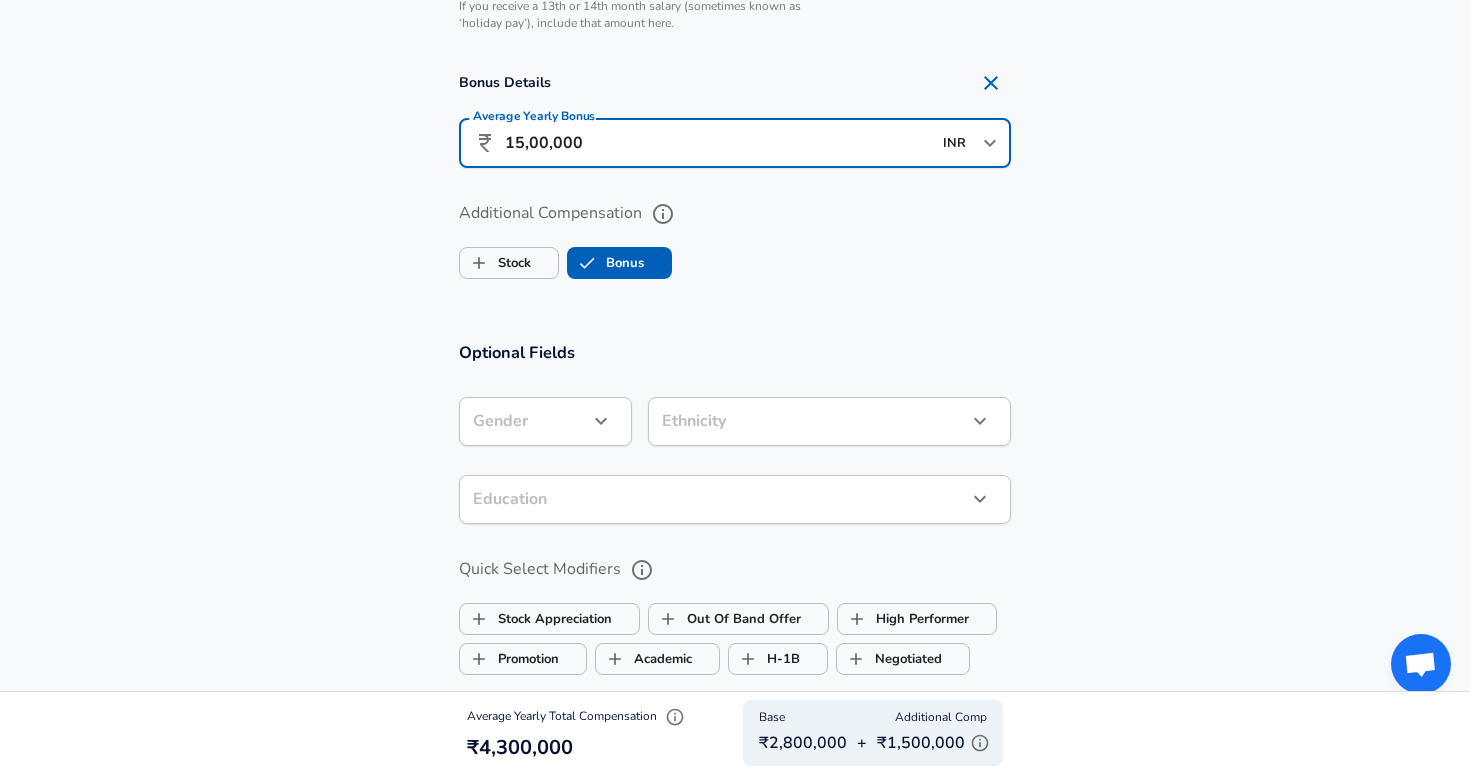 type on "15,00,000" 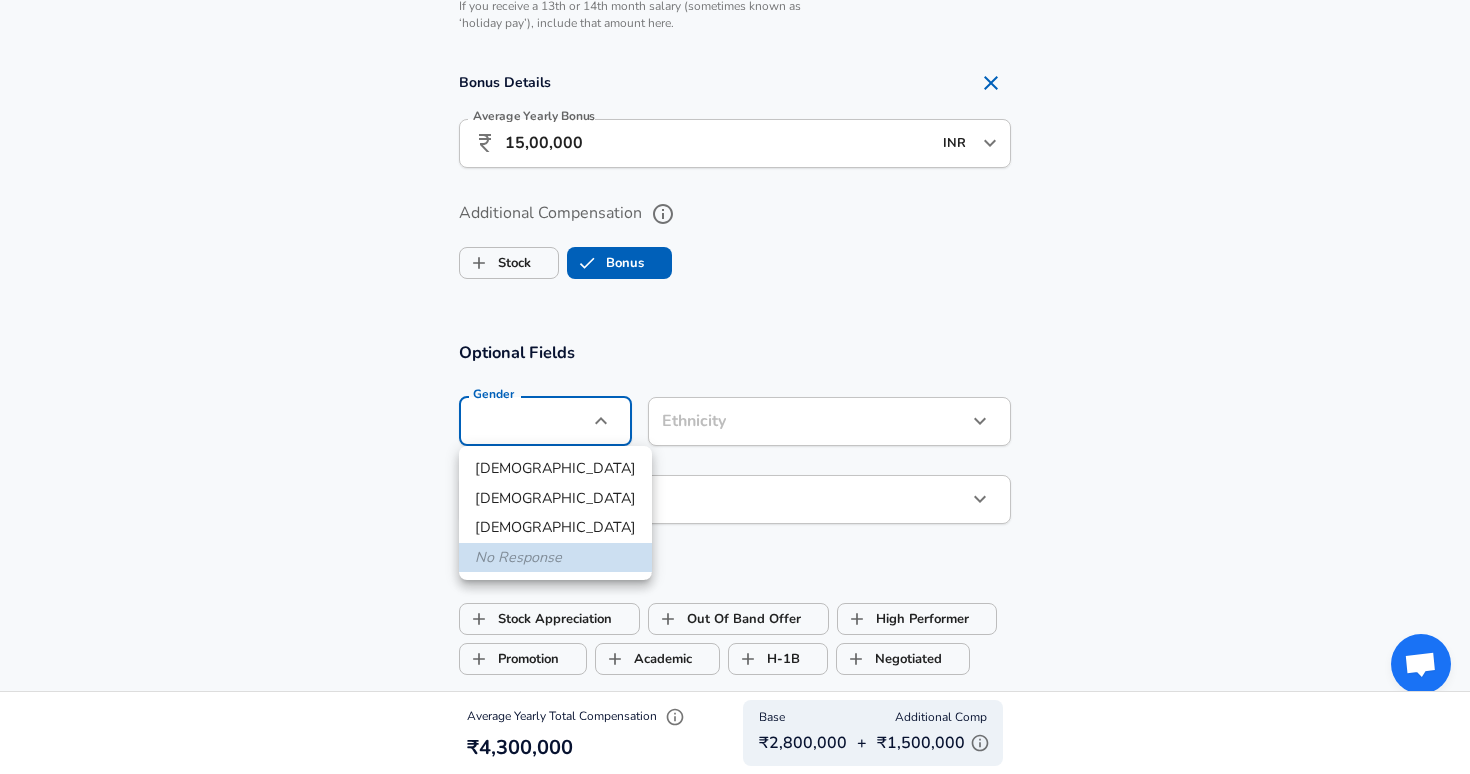 click on "Restart Add Your Salary Upload your offer letter   to verify your submission Enhance Privacy and Anonymity No Automatically hides specific fields until there are enough submissions to safely display the full details.   More Details Based on your submission and the data points that we have already collected, we will automatically hide and anonymize specific fields if there aren't enough data points to remain sufficiently anonymous. Company & Title Information   Enter the company you received your offer from Company Qapita Company   Select the title that closest resembles your official title. This should be similar to the title that was present on your offer letter. Title Founders Office & Special Projects Title   Select a job family that best fits your role. If you can't find one, select 'Other' to enter a custom job family Job Family Chief of Staff Job Family Specialization Specialization Level Level Work Experience and Location These compensation details are from the perspective of a: New Offer Employee Yes" at bounding box center (735, -1107) 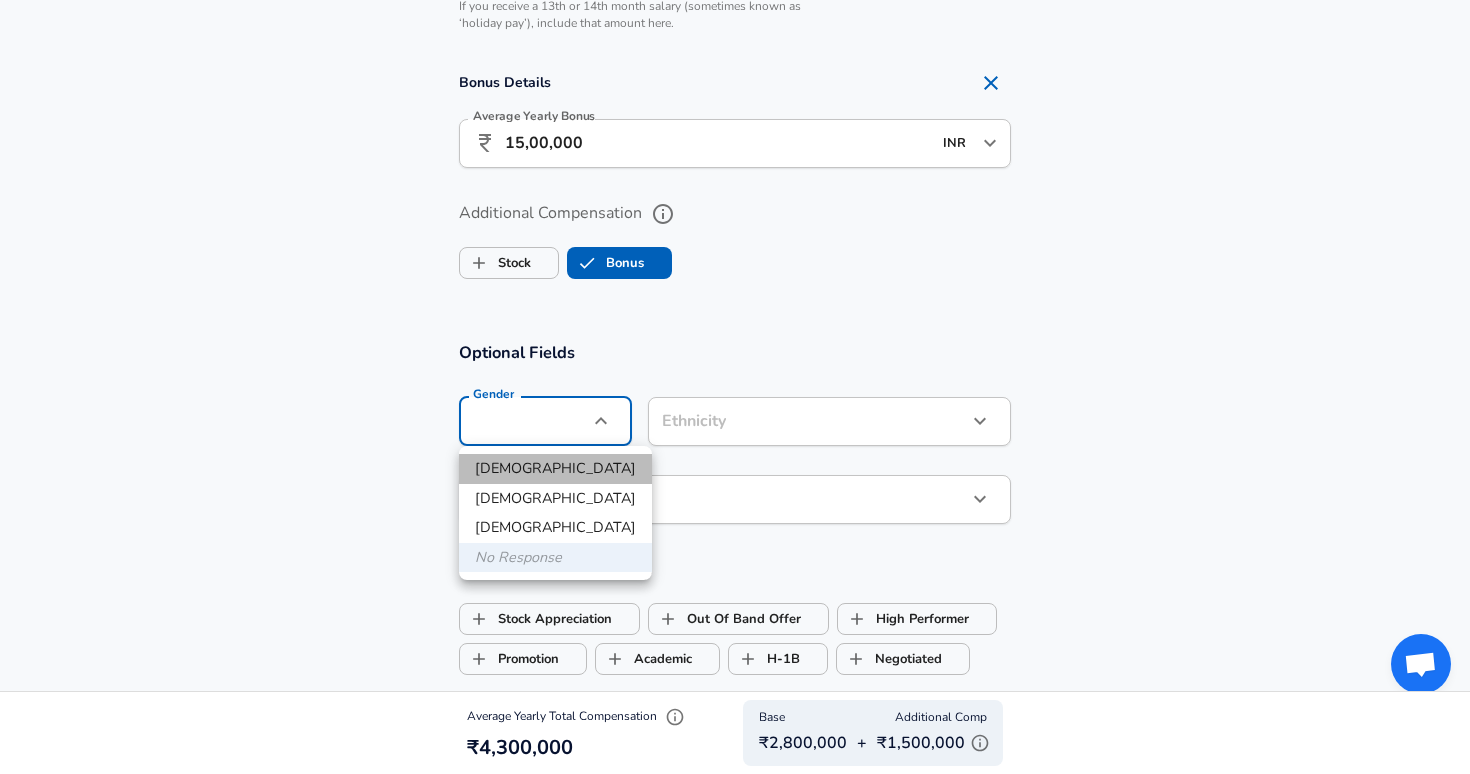click on "[DEMOGRAPHIC_DATA]" at bounding box center [555, 469] 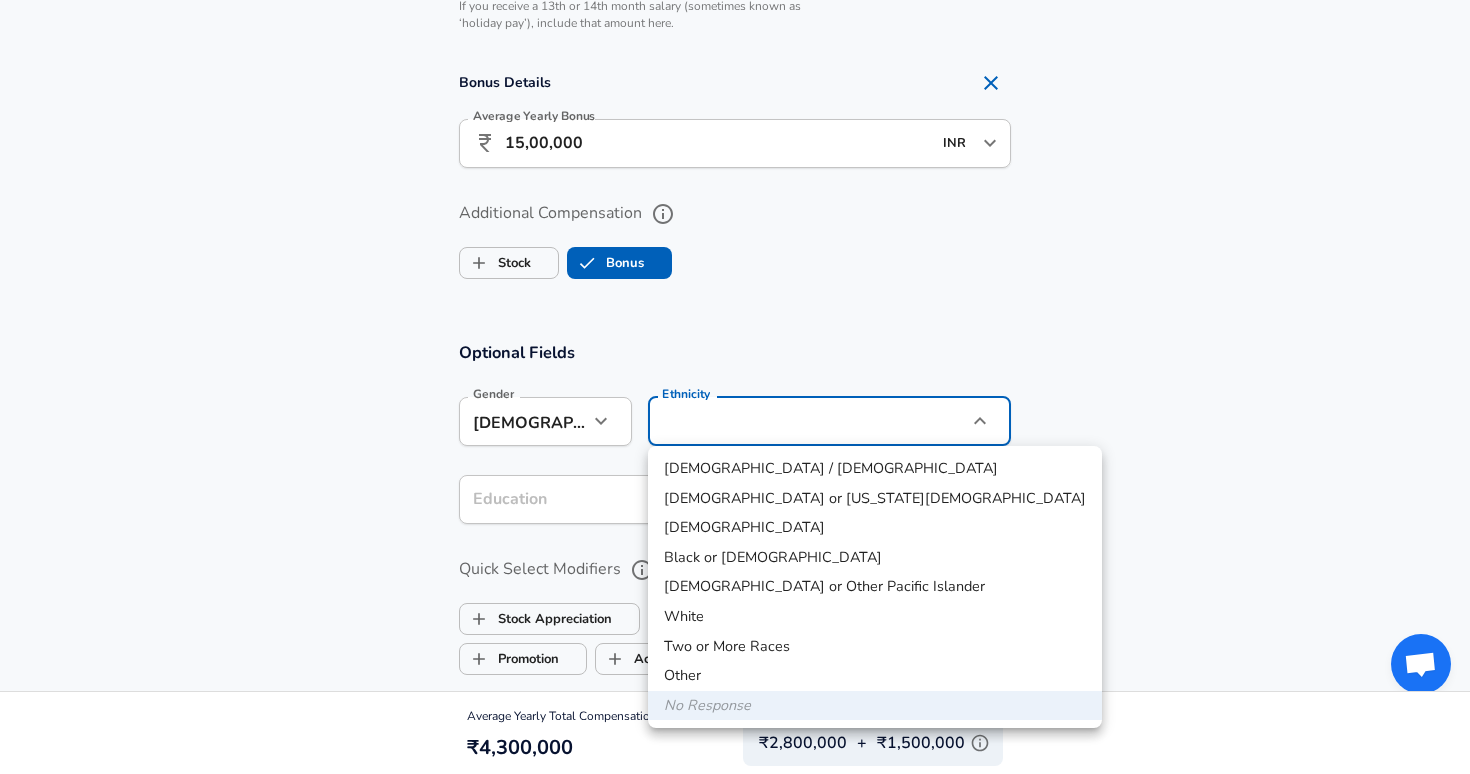 click on "Restart Add Your Salary Upload your offer letter   to verify your submission Enhance Privacy and Anonymity No Automatically hides specific fields until there are enough submissions to safely display the full details.   More Details Based on your submission and the data points that we have already collected, we will automatically hide and anonymize specific fields if there aren't enough data points to remain sufficiently anonymous. Company & Title Information   Enter the company you received your offer from Company Qapita Company   Select the title that closest resembles your official title. This should be similar to the title that was present on your offer letter. Title Founders Office & Special Projects Title   Select a job family that best fits your role. If you can't find one, select 'Other' to enter a custom job family Job Family Chief of Staff Job Family Specialization Specialization Level Level Work Experience and Location These compensation details are from the perspective of a: New Offer Employee Yes" at bounding box center (735, -1107) 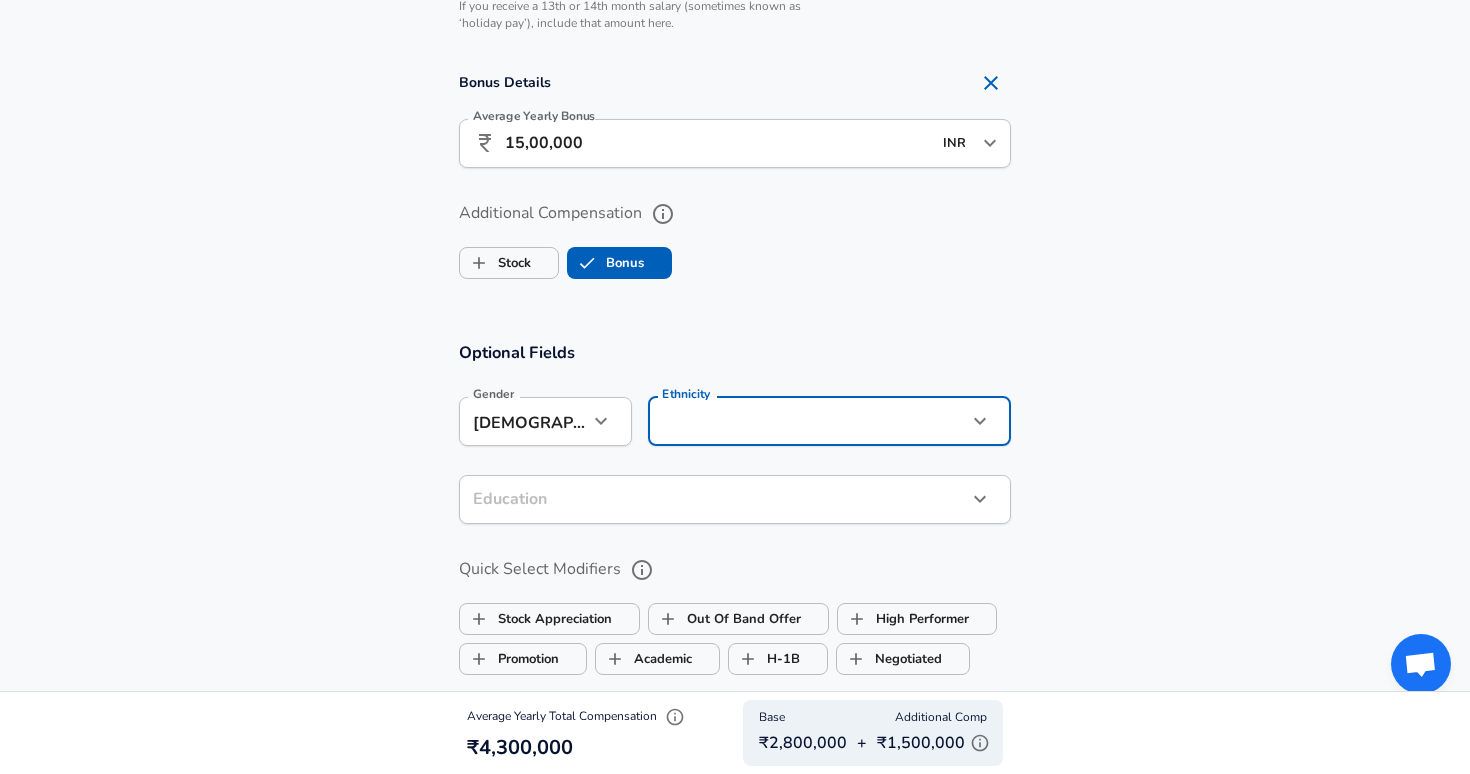 click on "Restart Add Your Salary Upload your offer letter   to verify your submission Enhance Privacy and Anonymity No Automatically hides specific fields until there are enough submissions to safely display the full details.   More Details Based on your submission and the data points that we have already collected, we will automatically hide and anonymize specific fields if there aren't enough data points to remain sufficiently anonymous. Company & Title Information   Enter the company you received your offer from Company Qapita Company   Select the title that closest resembles your official title. This should be similar to the title that was present on your offer letter. Title Founders Office & Special Projects Title   Select a job family that best fits your role. If you can't find one, select 'Other' to enter a custom job family Job Family Chief of Staff Job Family Specialization Specialization Level Level Work Experience and Location These compensation details are from the perspective of a: New Offer Employee Yes" at bounding box center (735, -1107) 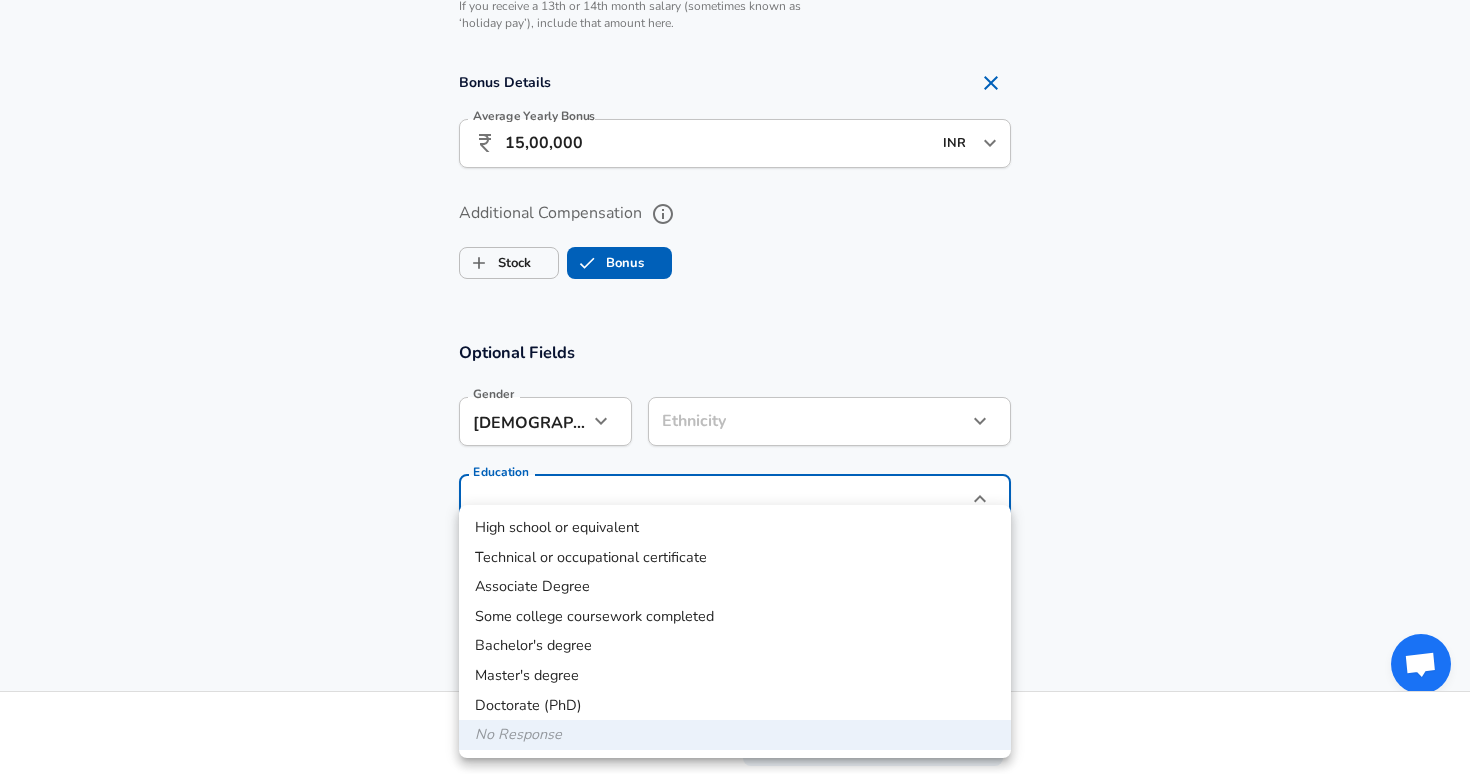 click on "Bachelor's degree" at bounding box center (735, 646) 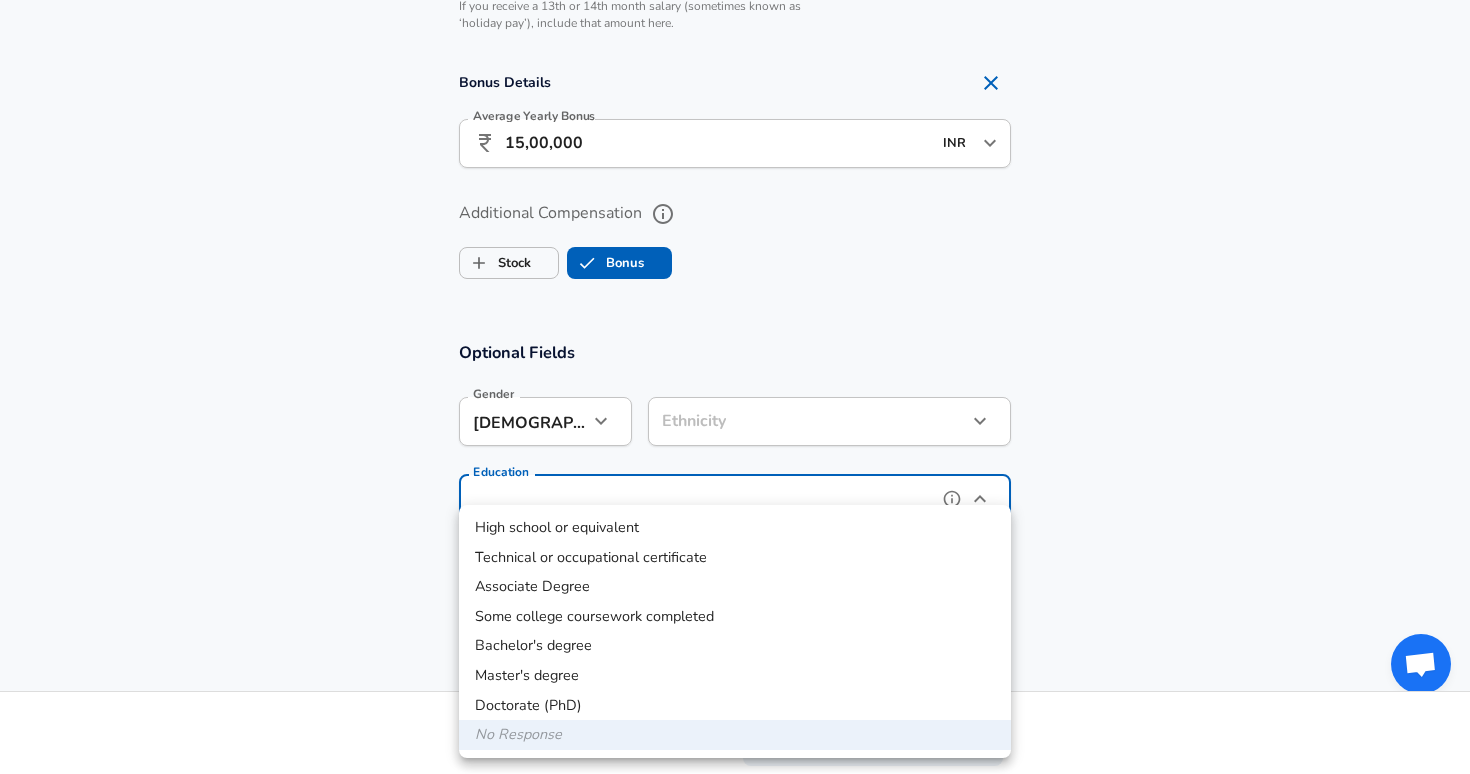 type on "Bachelors degree" 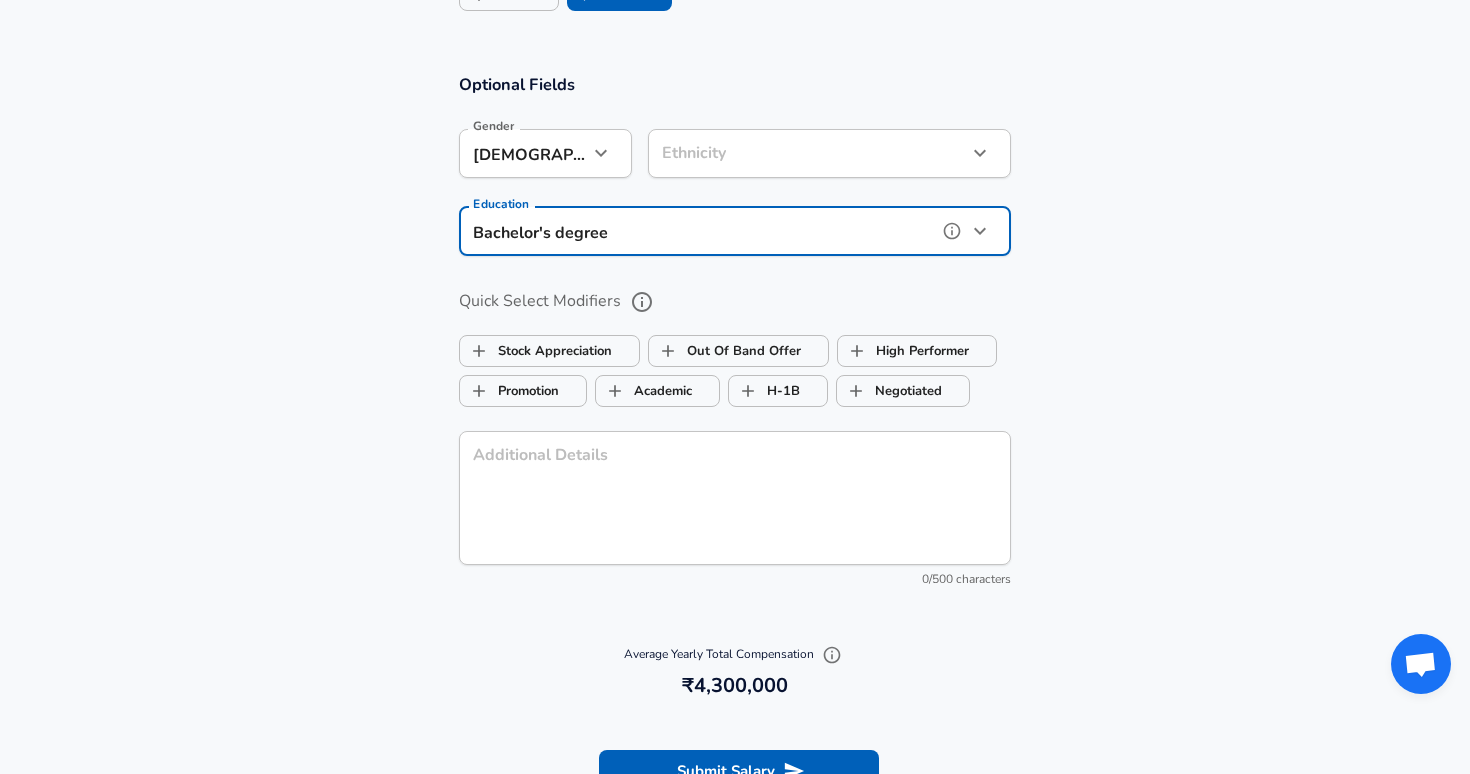 scroll, scrollTop: 1768, scrollLeft: 0, axis: vertical 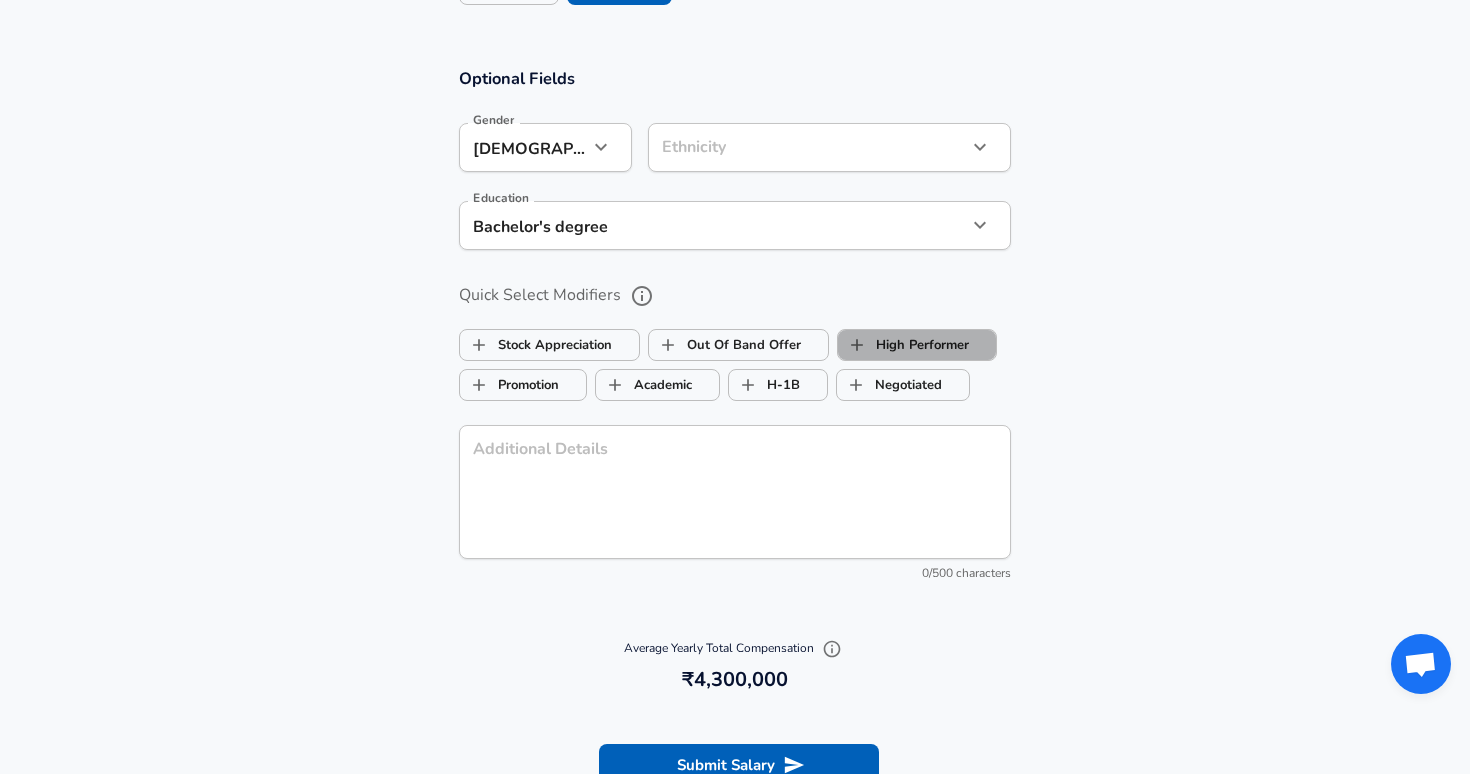 click on "High Performer" at bounding box center (903, 345) 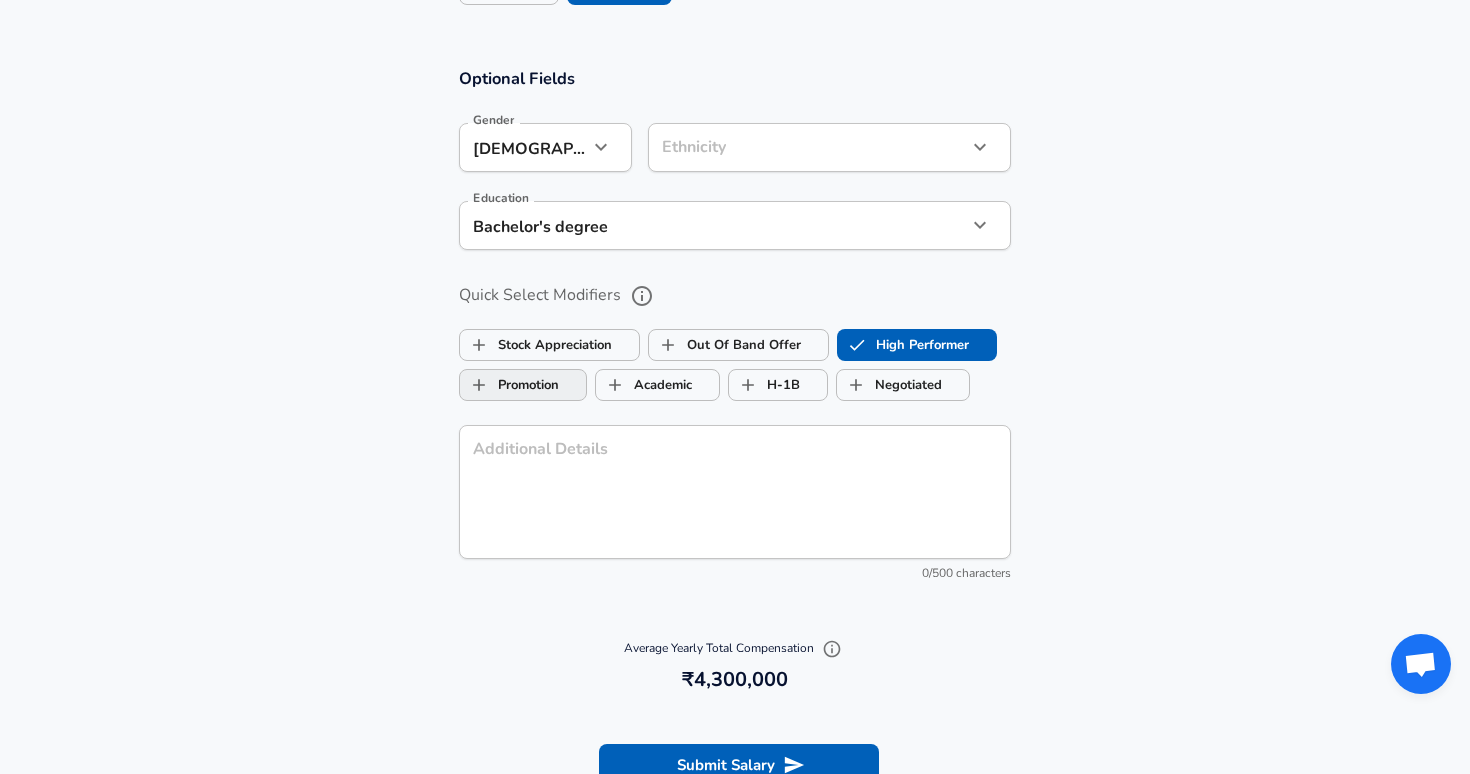 click on "Promotion" at bounding box center (509, 385) 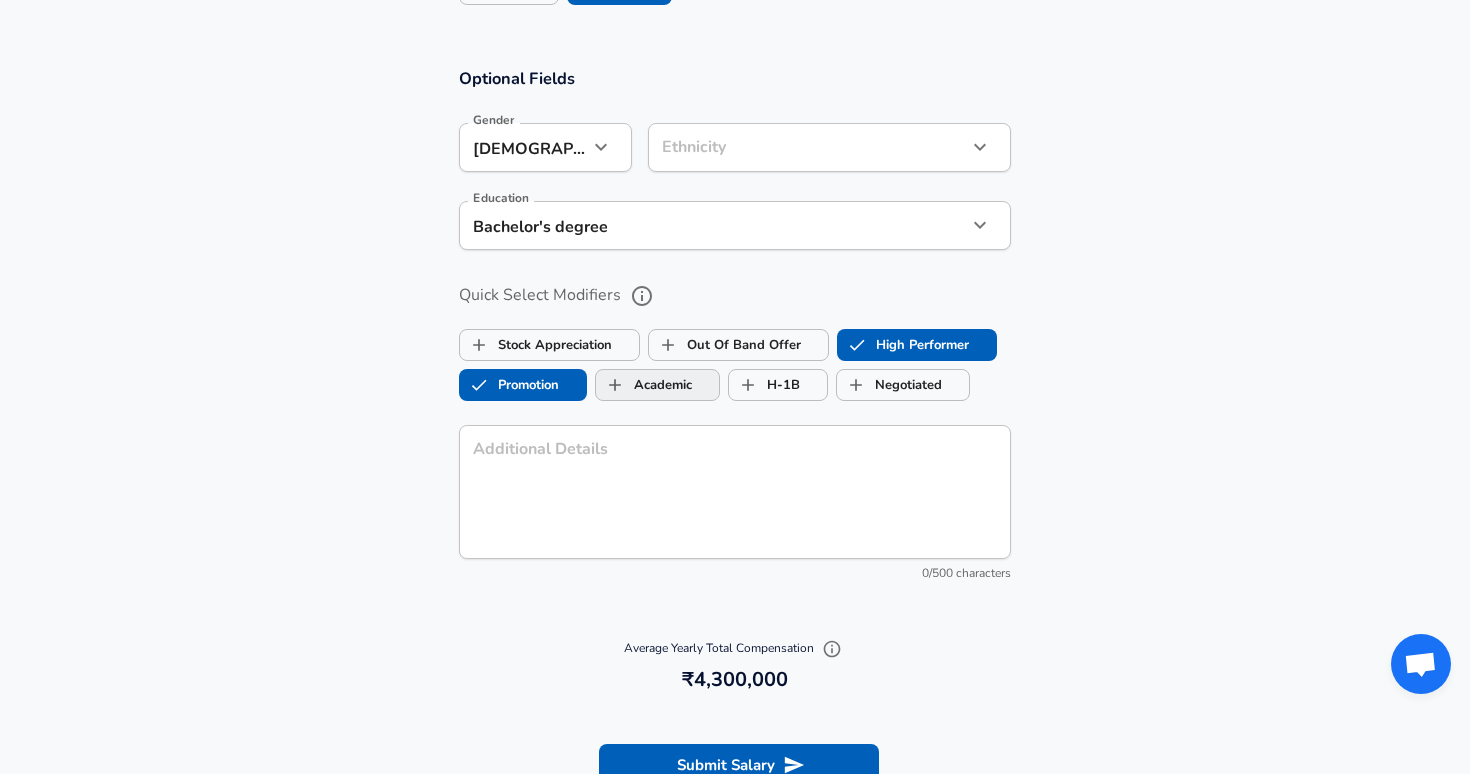 click on "Academic" at bounding box center [644, 385] 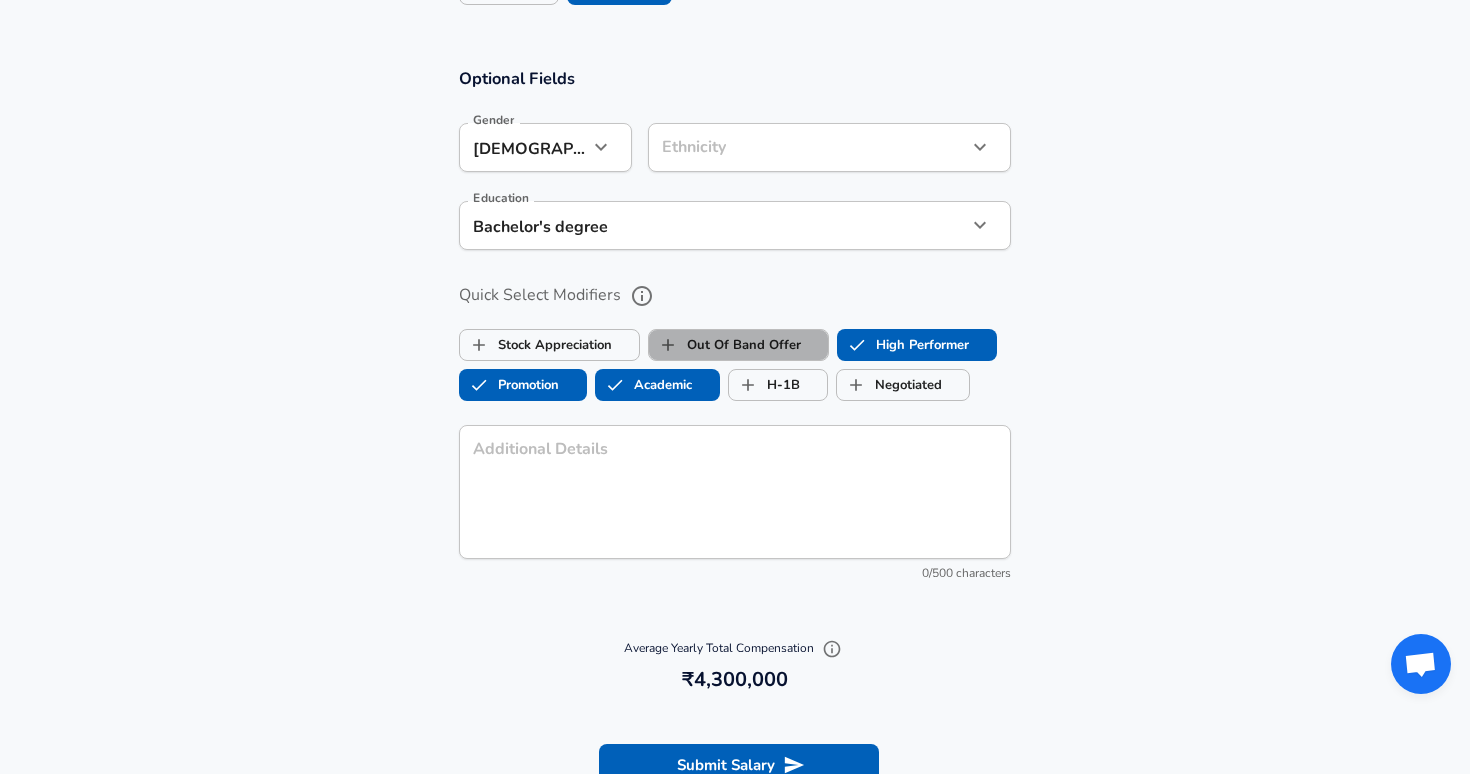 click on "Out Of Band Offer" at bounding box center [738, 345] 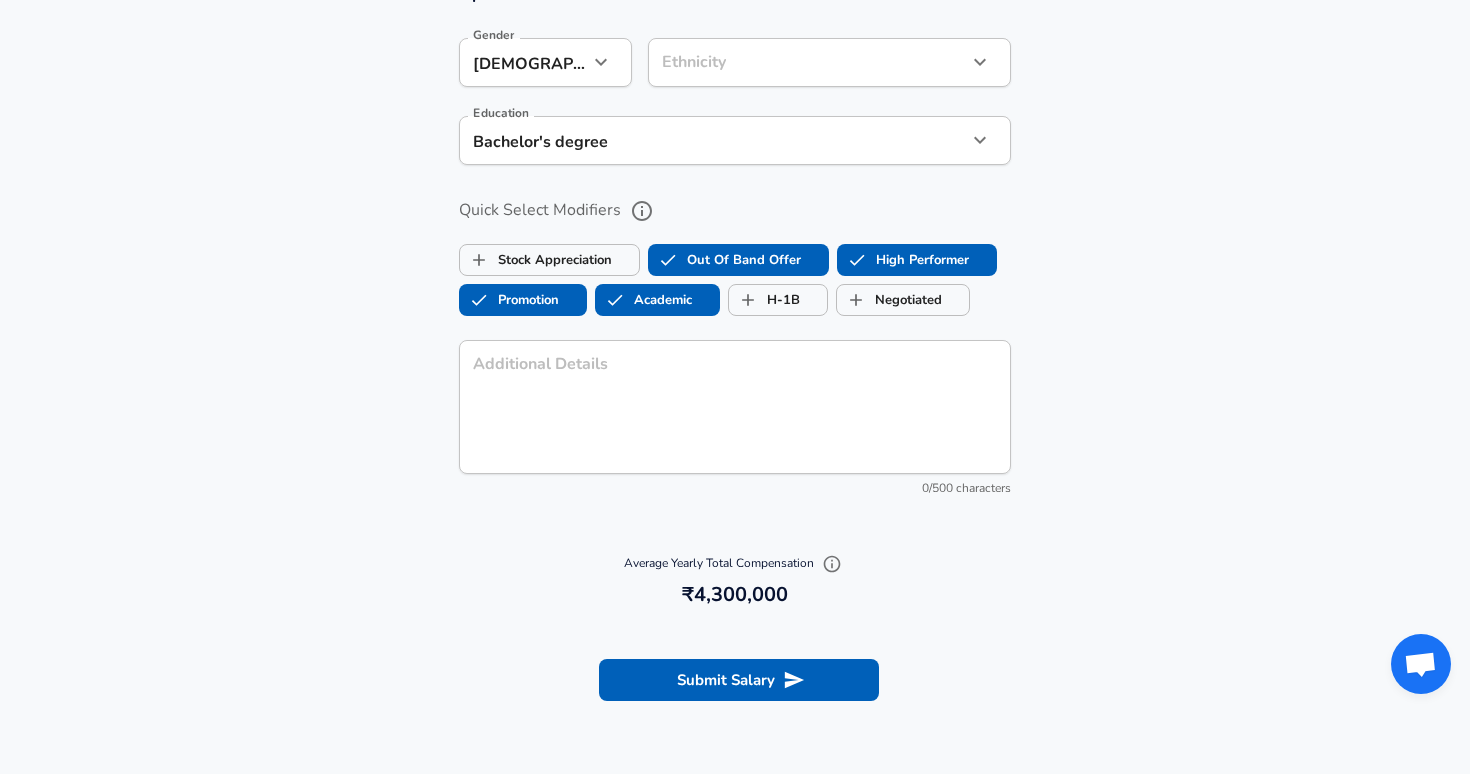 scroll, scrollTop: 1858, scrollLeft: 0, axis: vertical 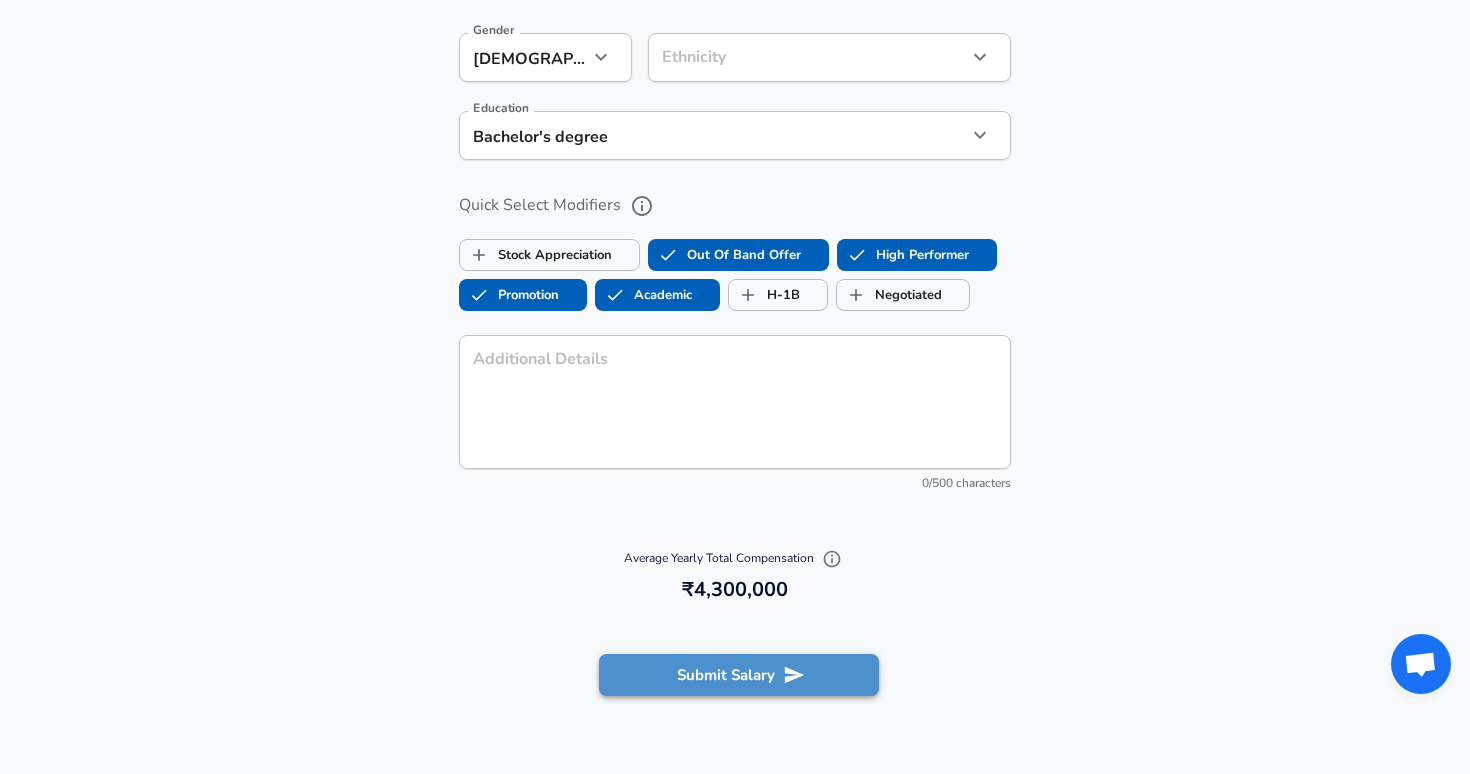 click on "Submit Salary" at bounding box center (739, 675) 